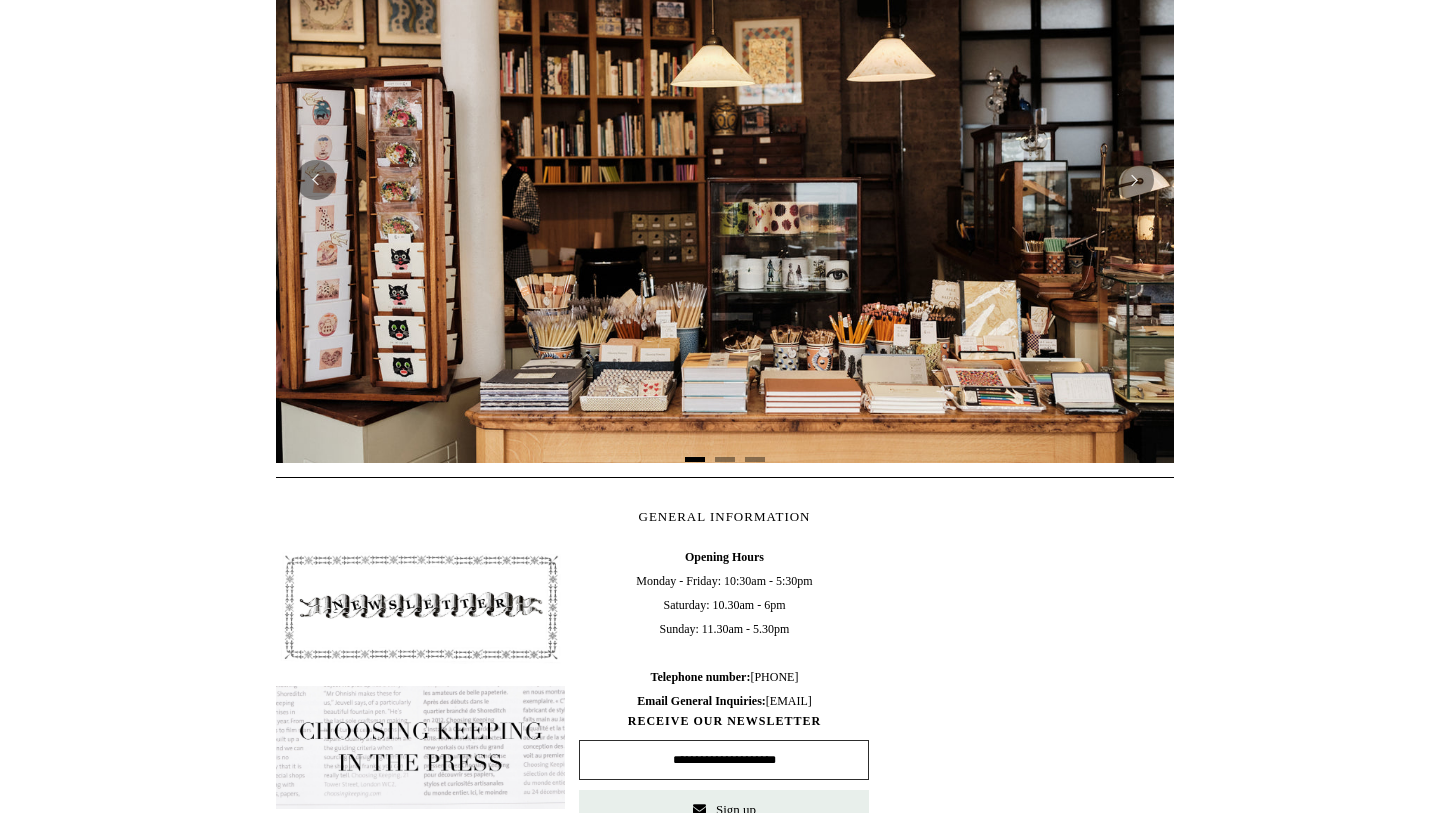 scroll, scrollTop: 504, scrollLeft: 0, axis: vertical 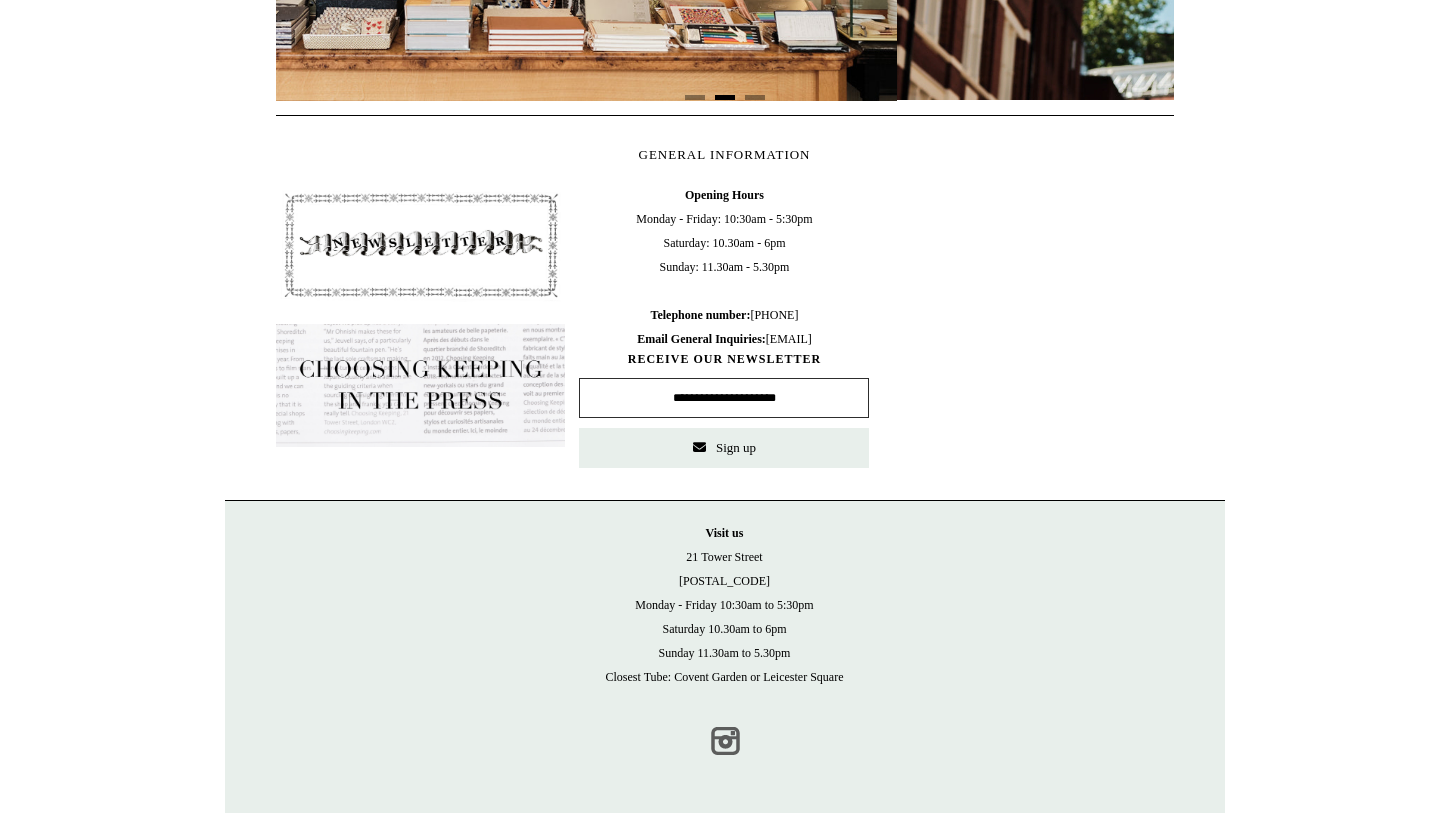 click on "Instagram" at bounding box center (725, 741) 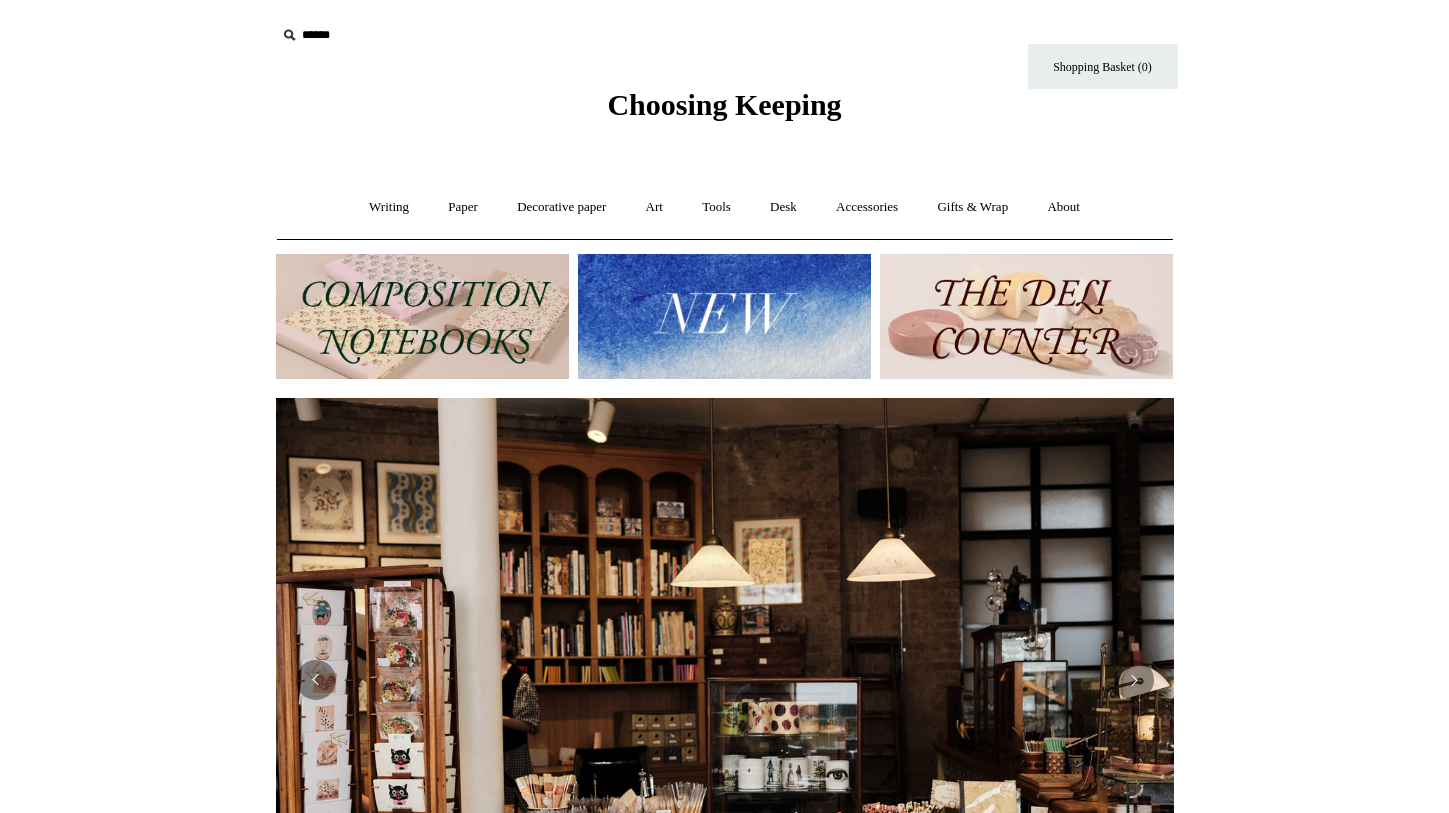 scroll, scrollTop: 0, scrollLeft: 0, axis: both 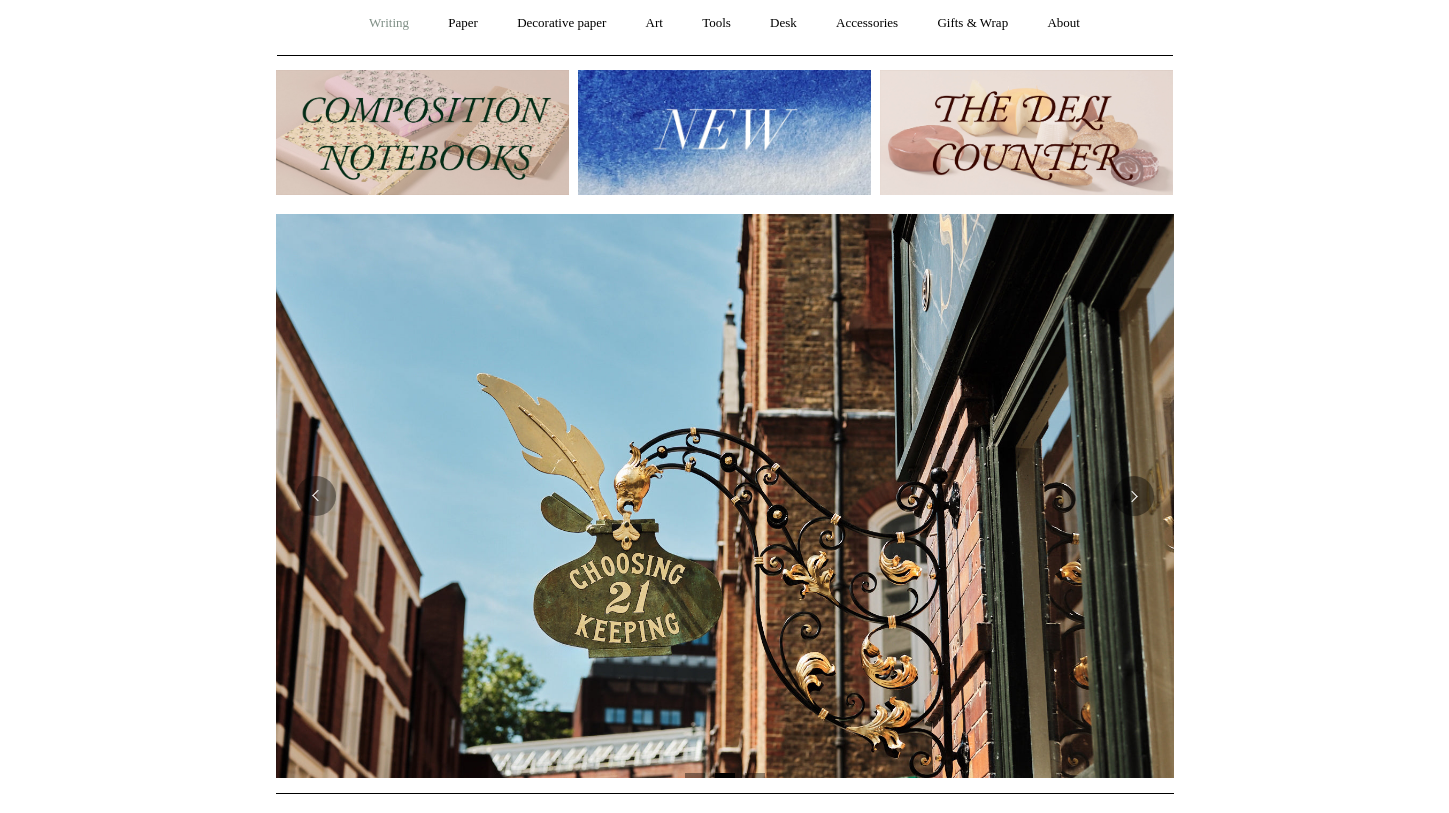 click on "Writing +" at bounding box center [389, 23] 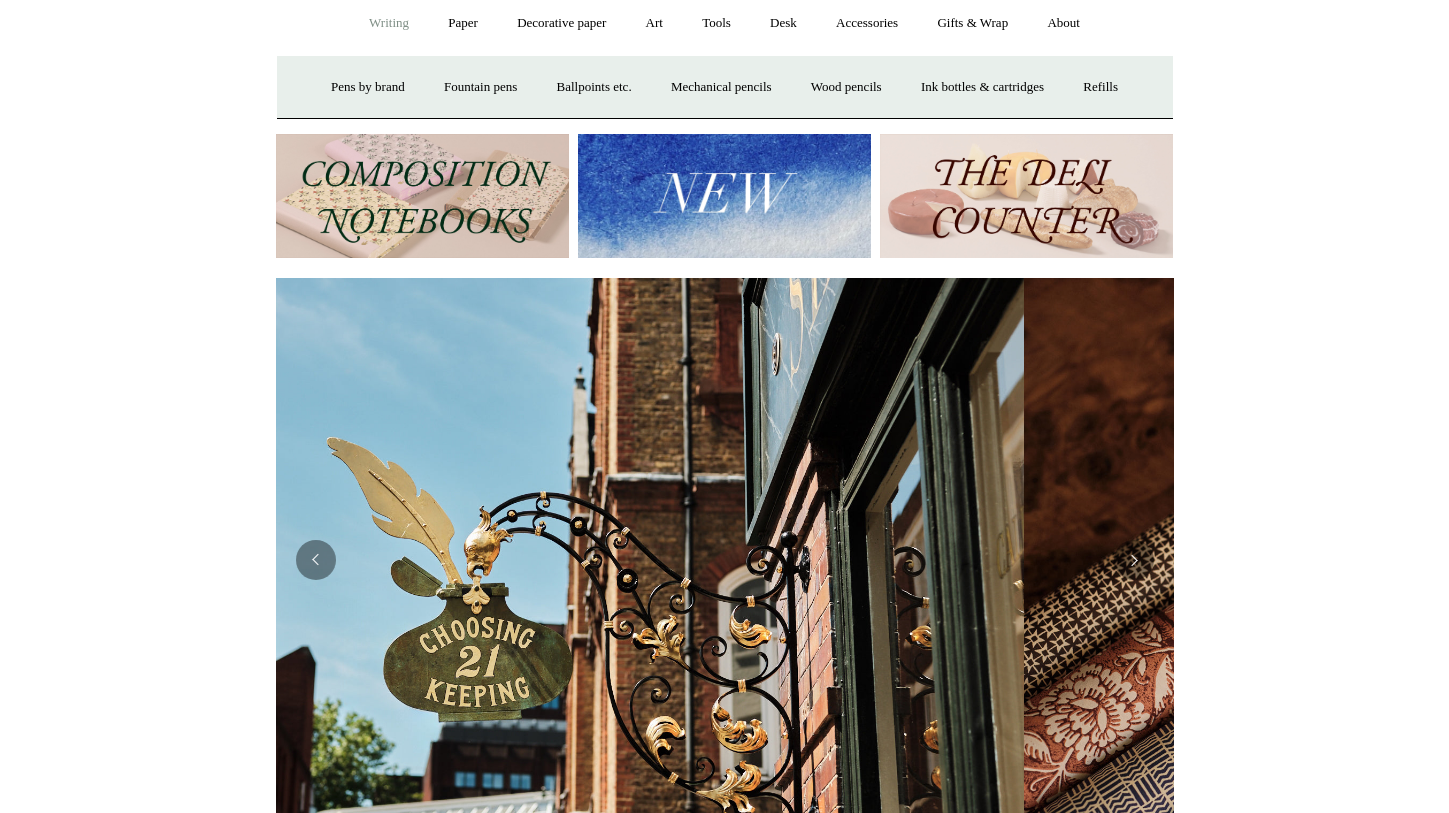 click at bounding box center (422, 196) 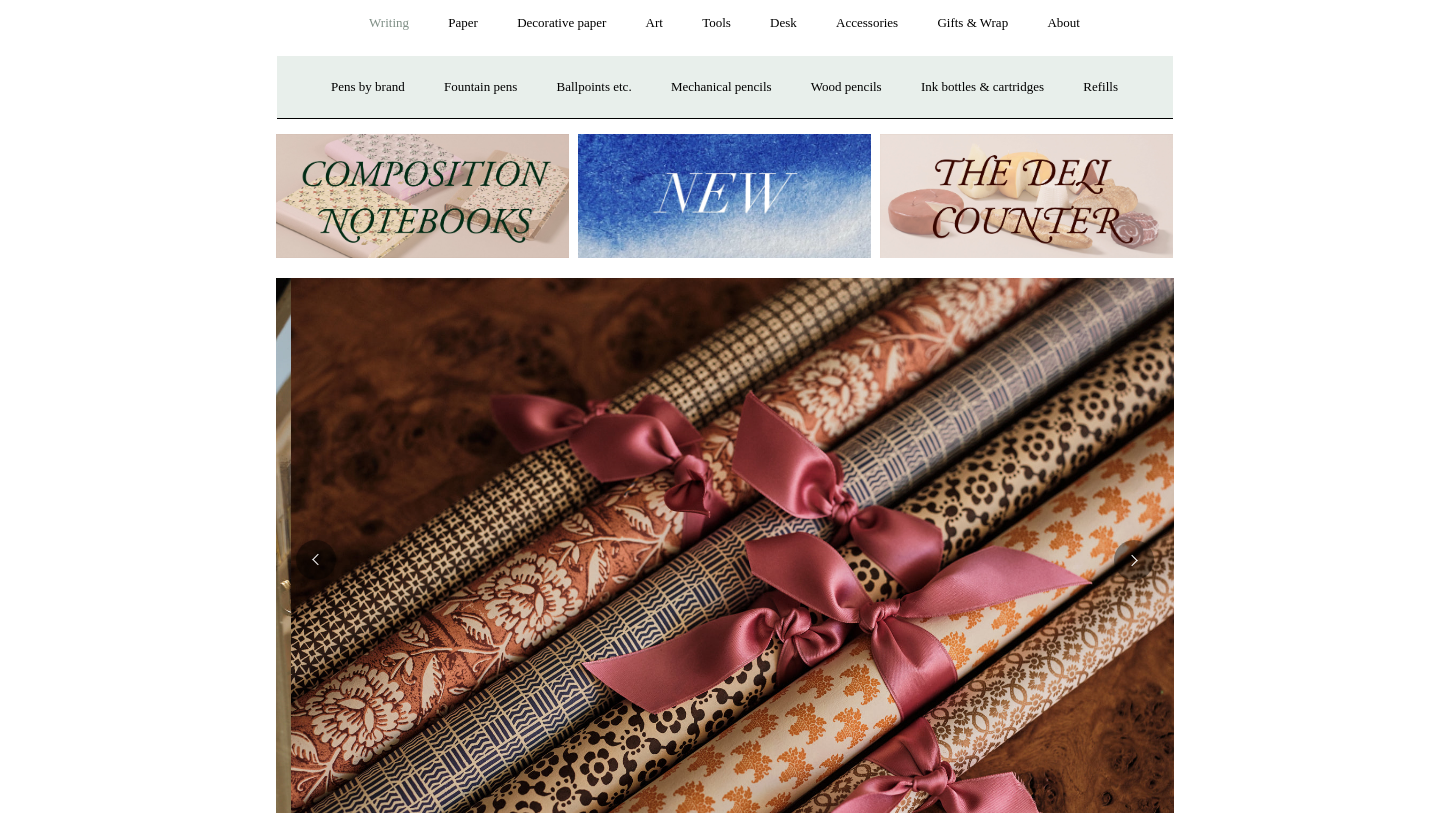 scroll, scrollTop: 0, scrollLeft: 1796, axis: horizontal 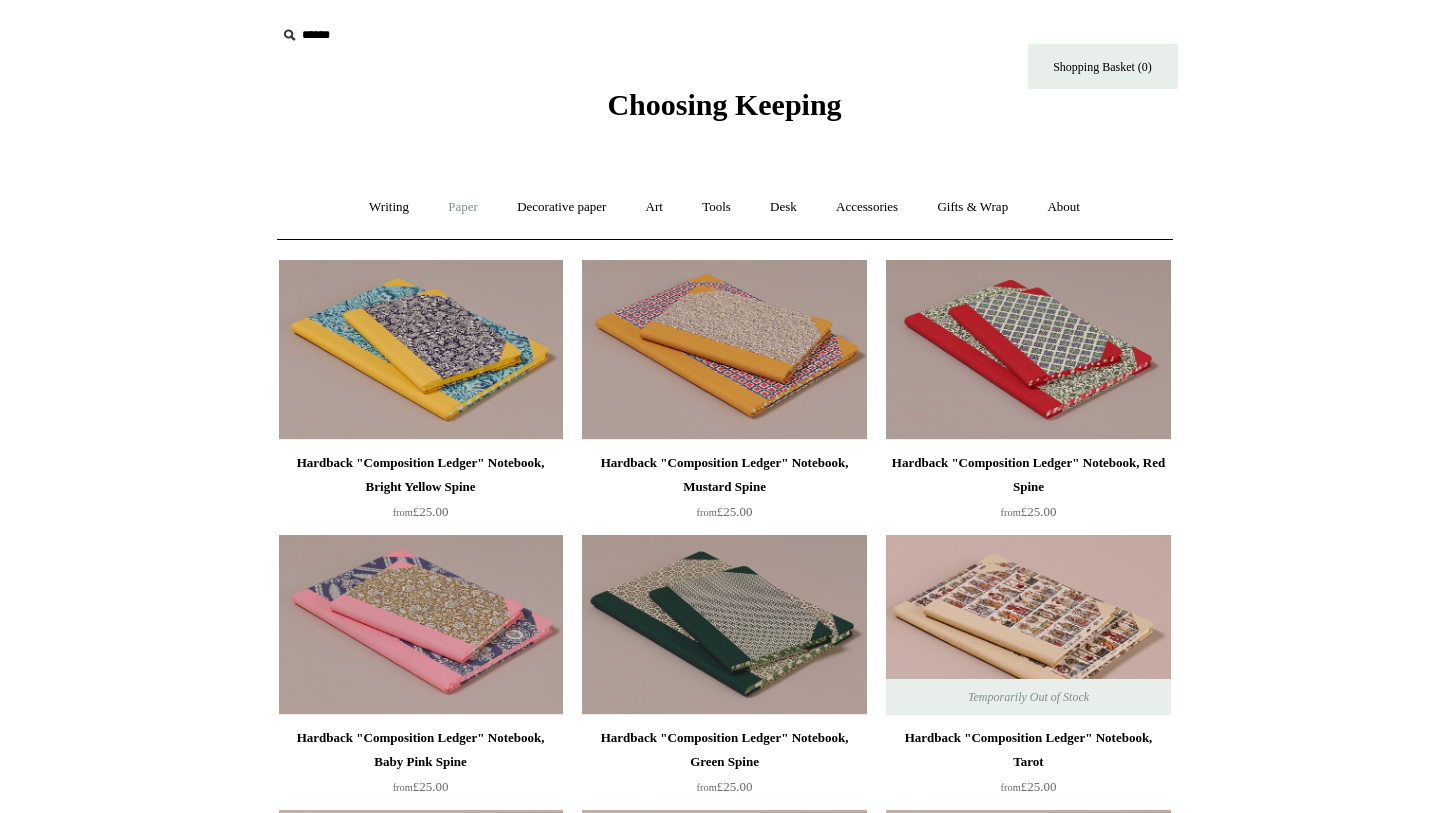 click on "Paper +" at bounding box center (463, 207) 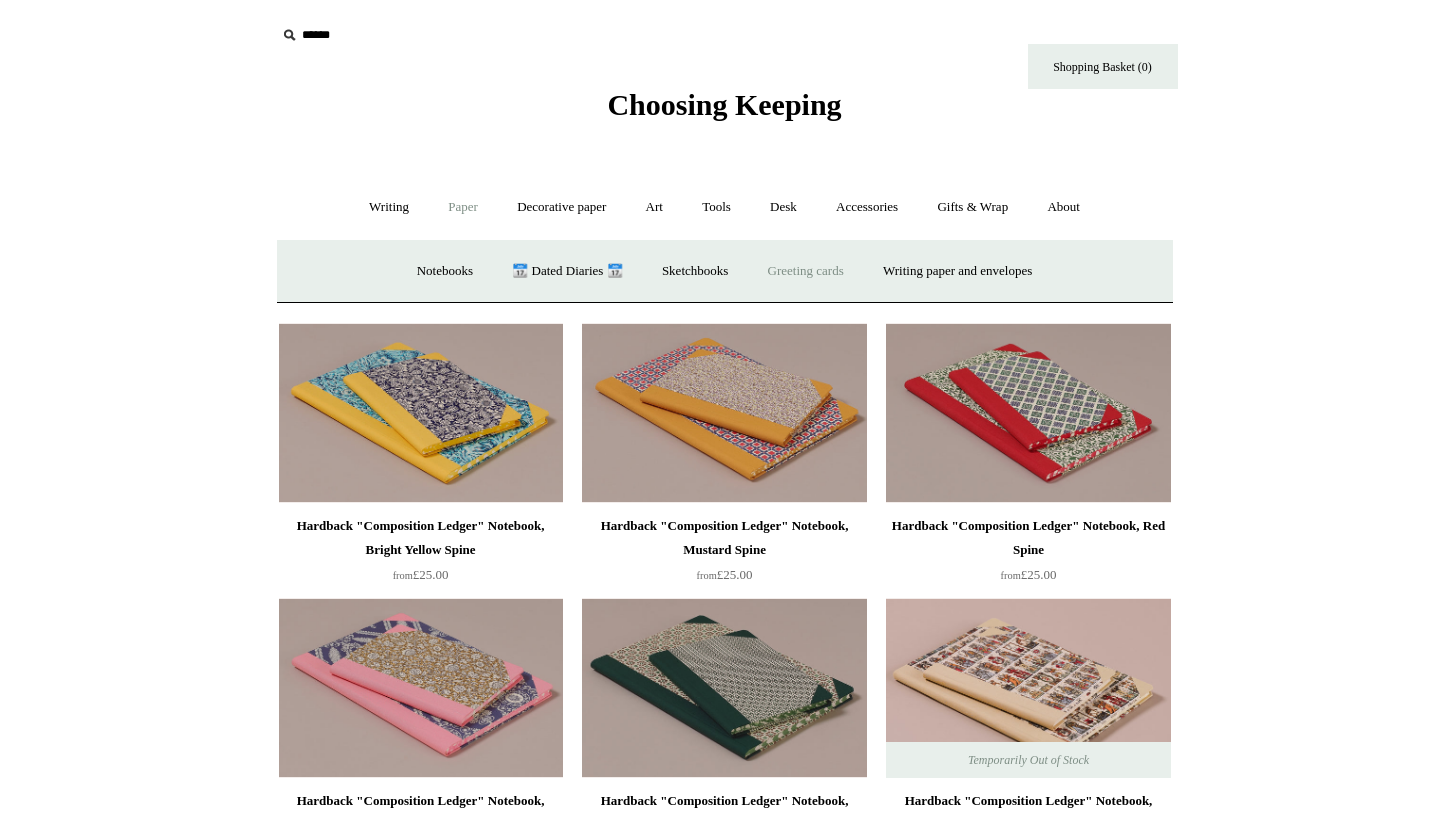 click on "Greeting cards +" at bounding box center (806, 271) 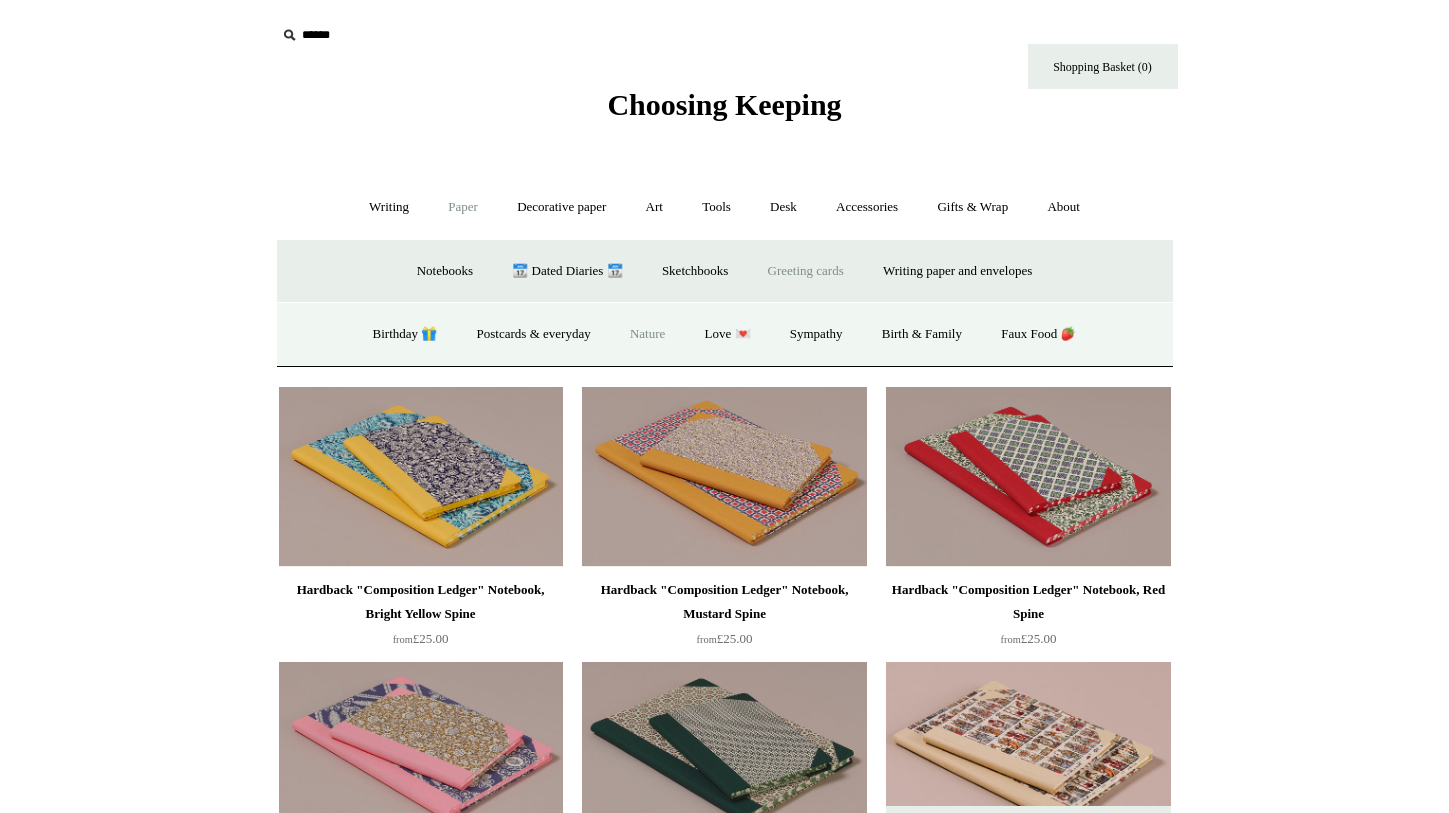 click on "Nature" at bounding box center [647, 334] 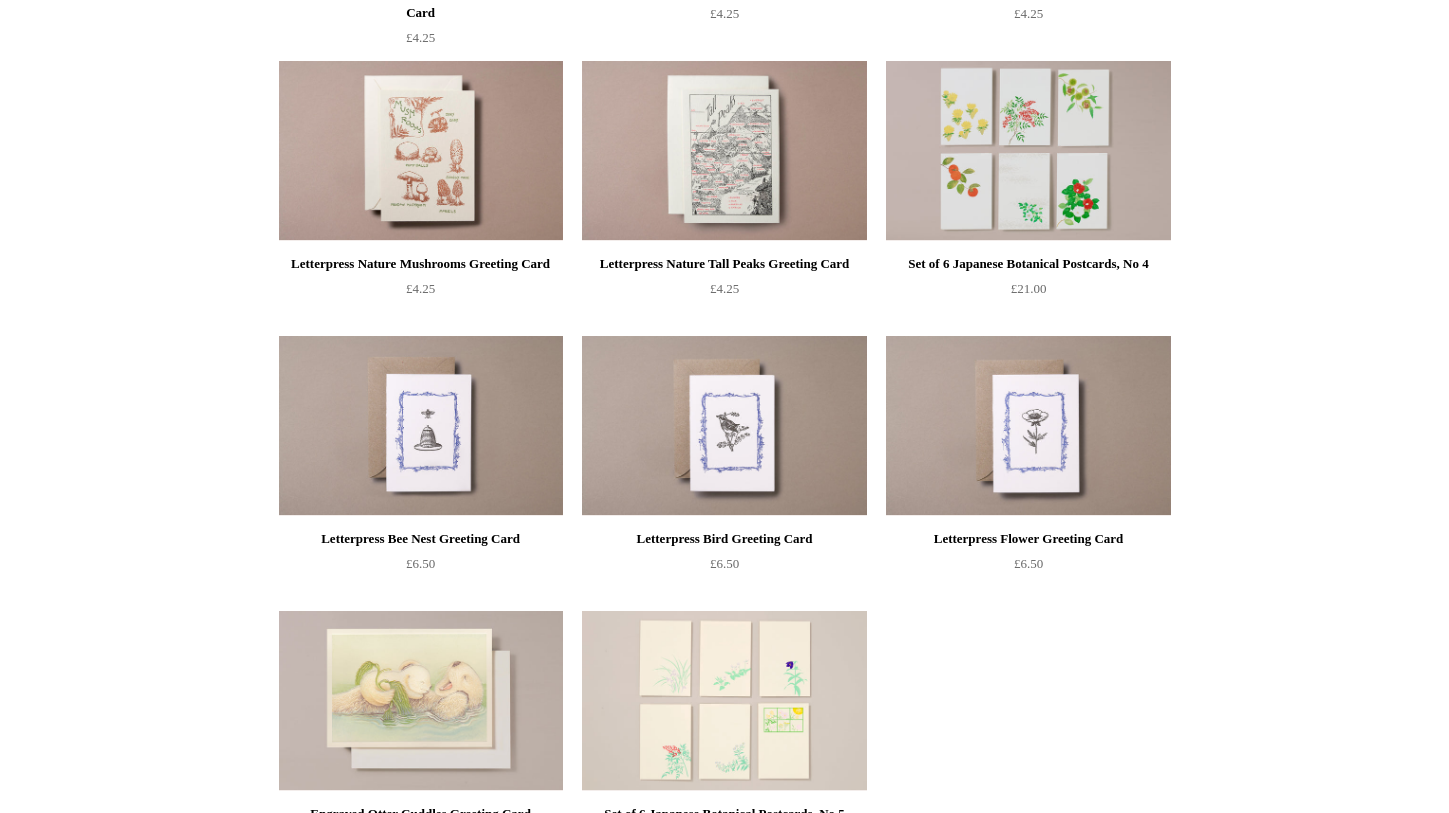 scroll, scrollTop: 2226, scrollLeft: 0, axis: vertical 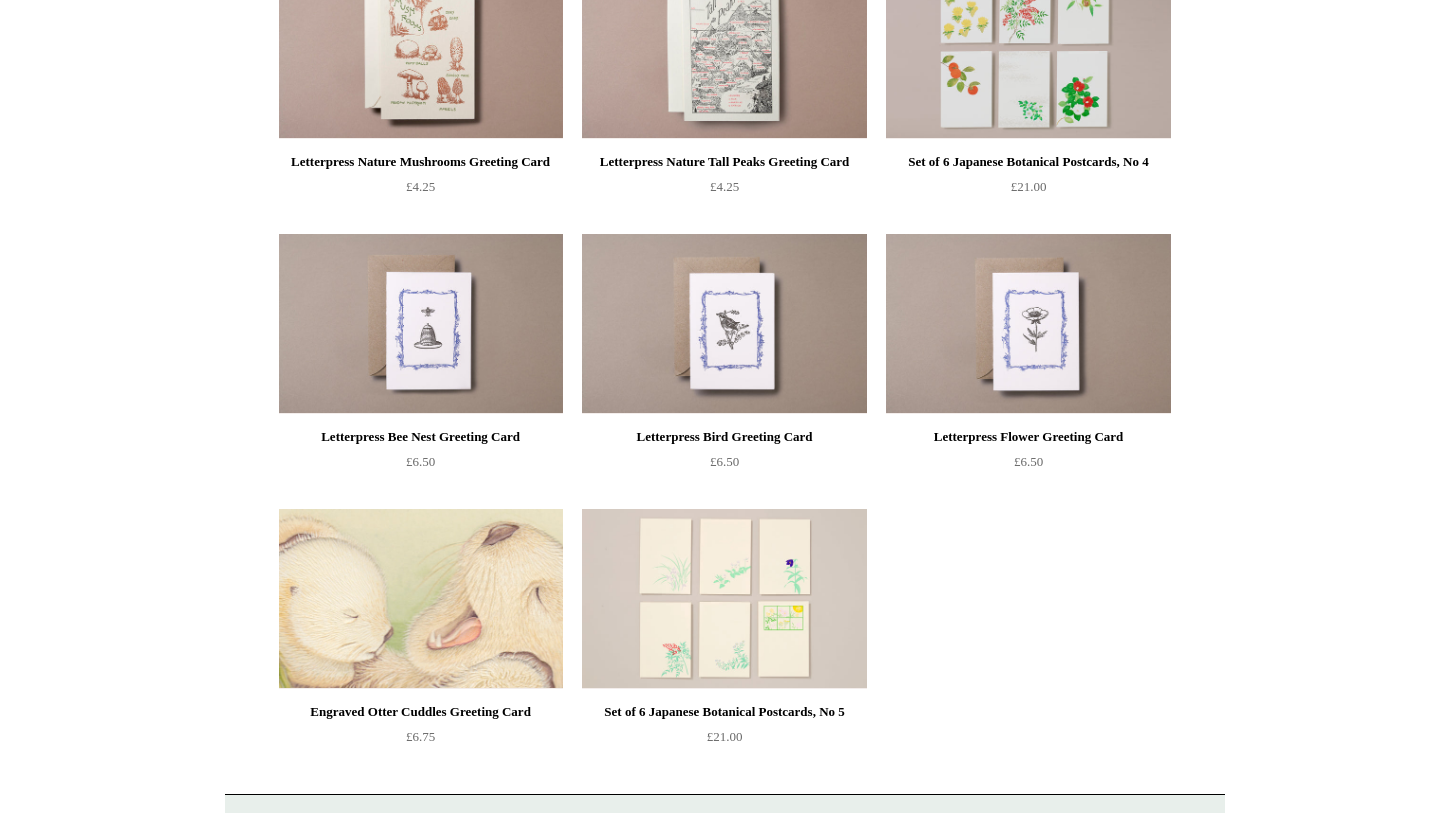 click at bounding box center [421, 599] 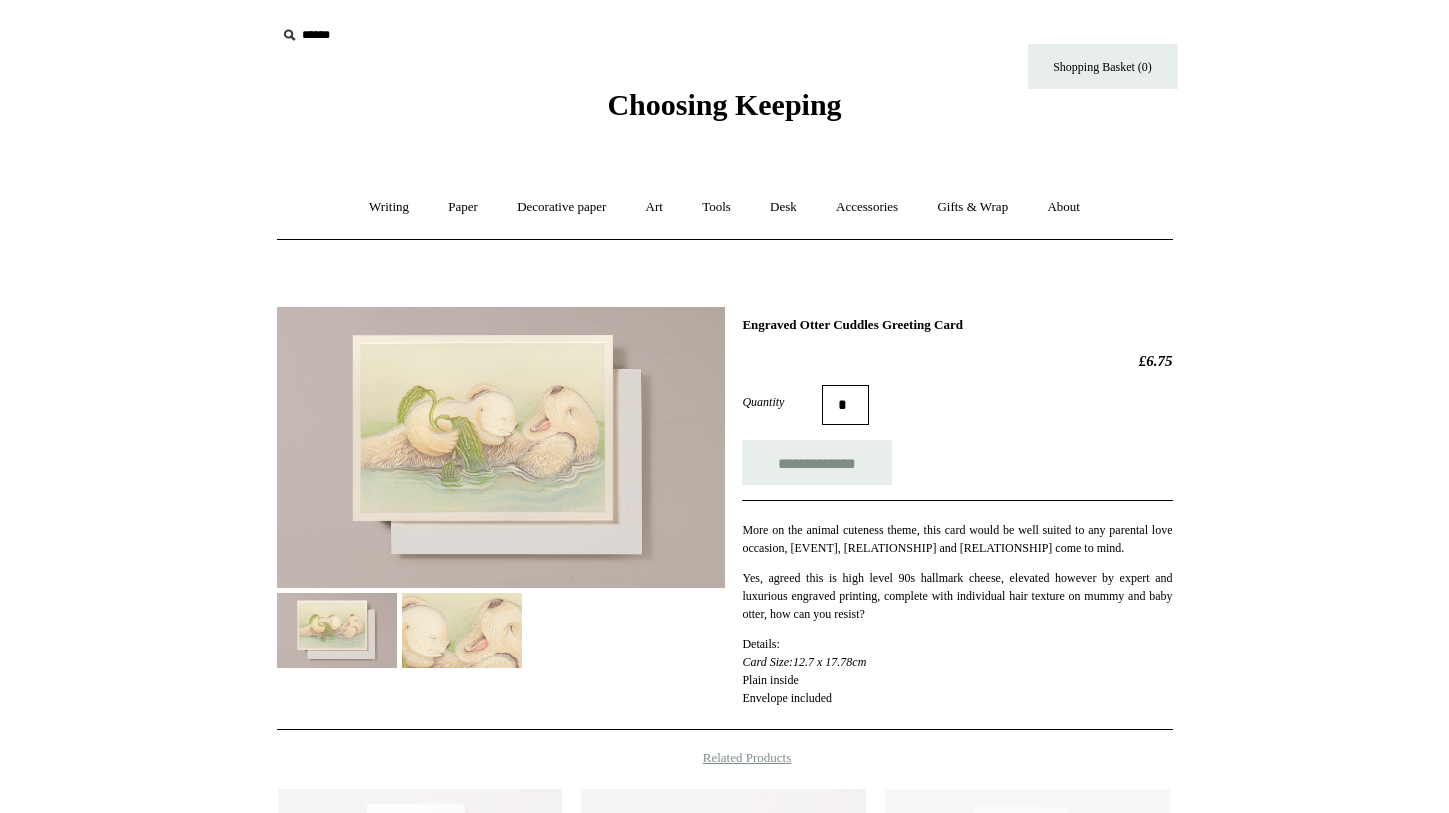 scroll, scrollTop: 0, scrollLeft: 0, axis: both 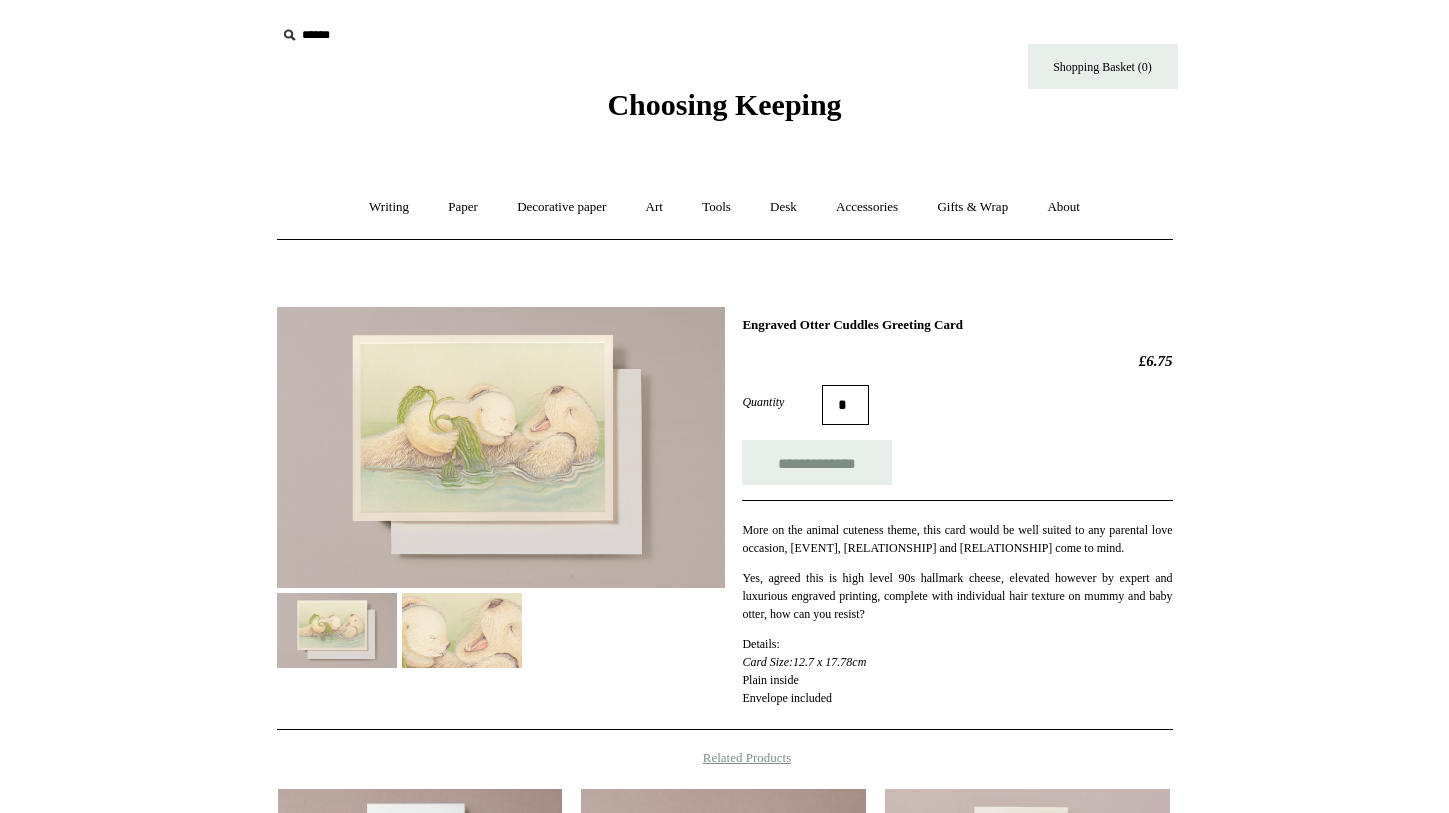 click at bounding box center [462, 630] 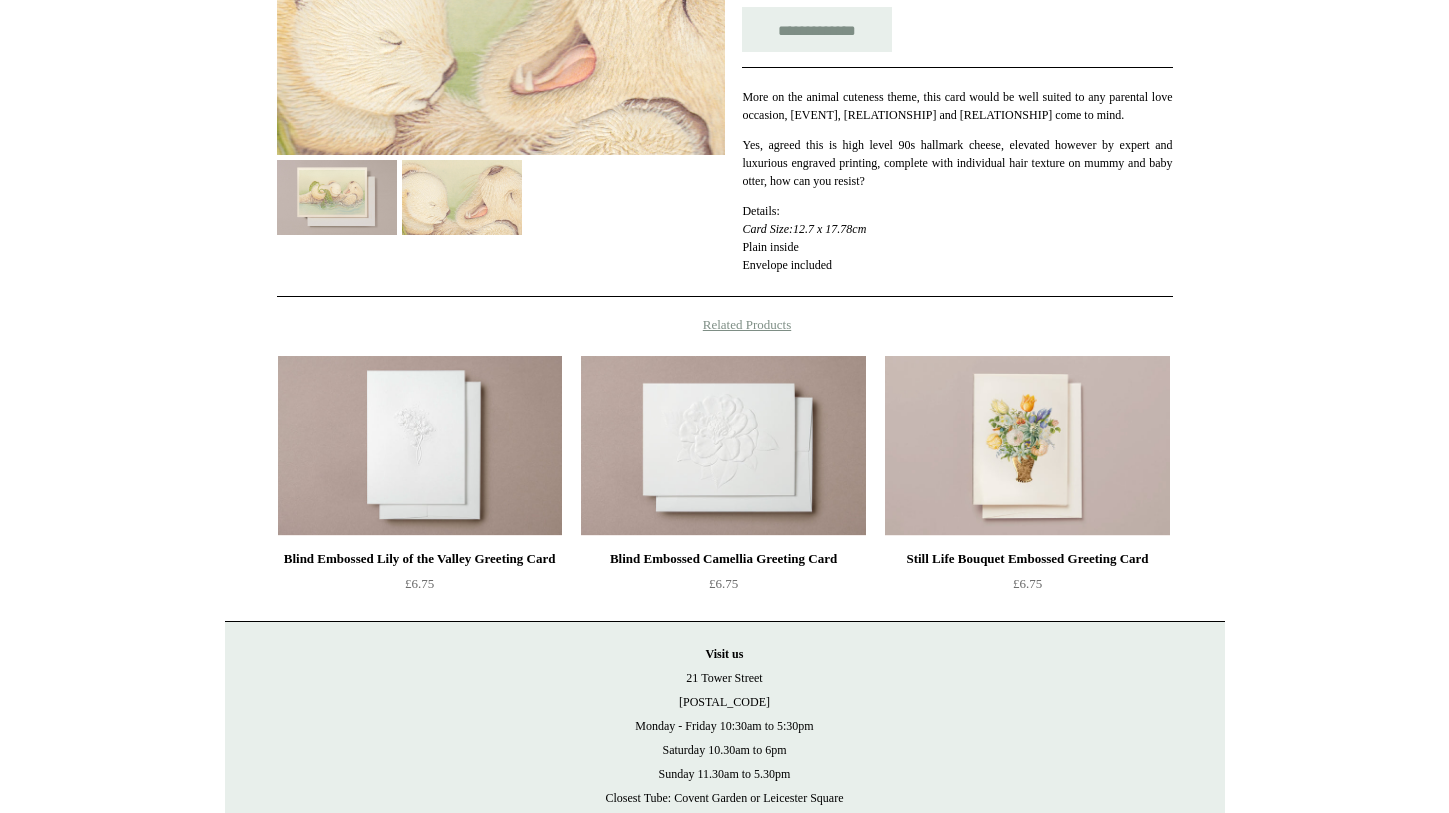 scroll, scrollTop: 436, scrollLeft: 0, axis: vertical 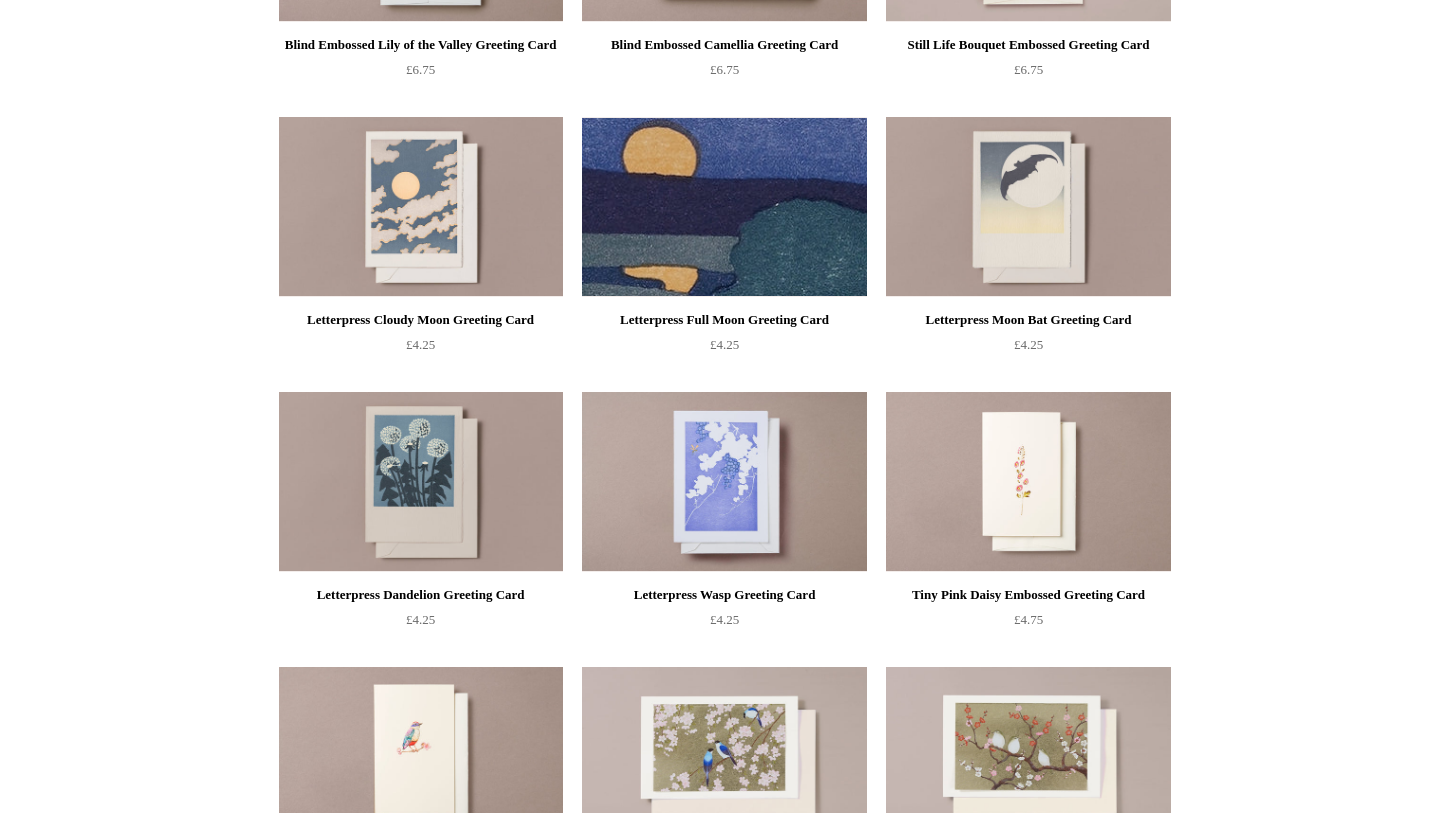 click at bounding box center [724, 207] 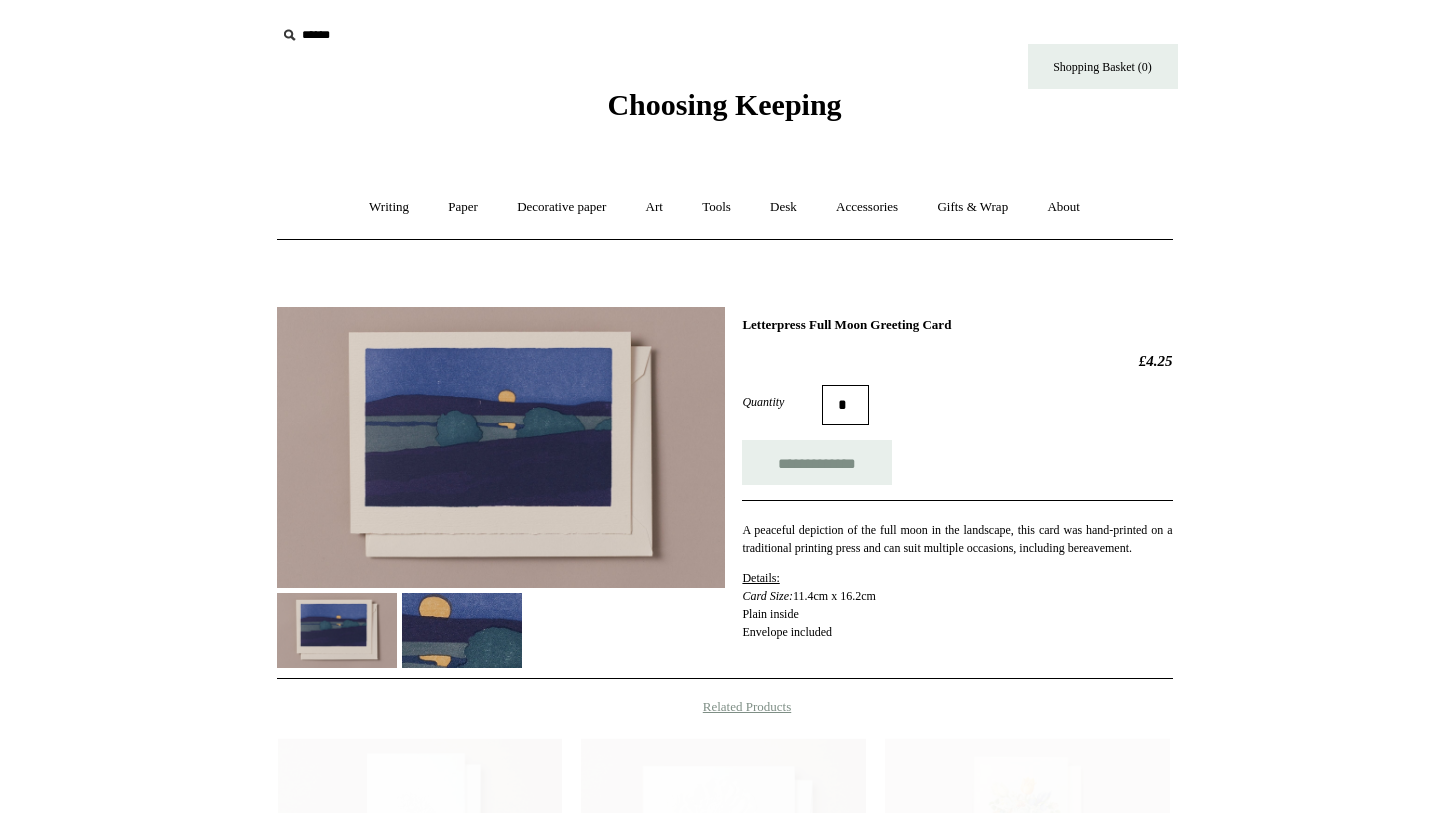 scroll, scrollTop: 0, scrollLeft: 0, axis: both 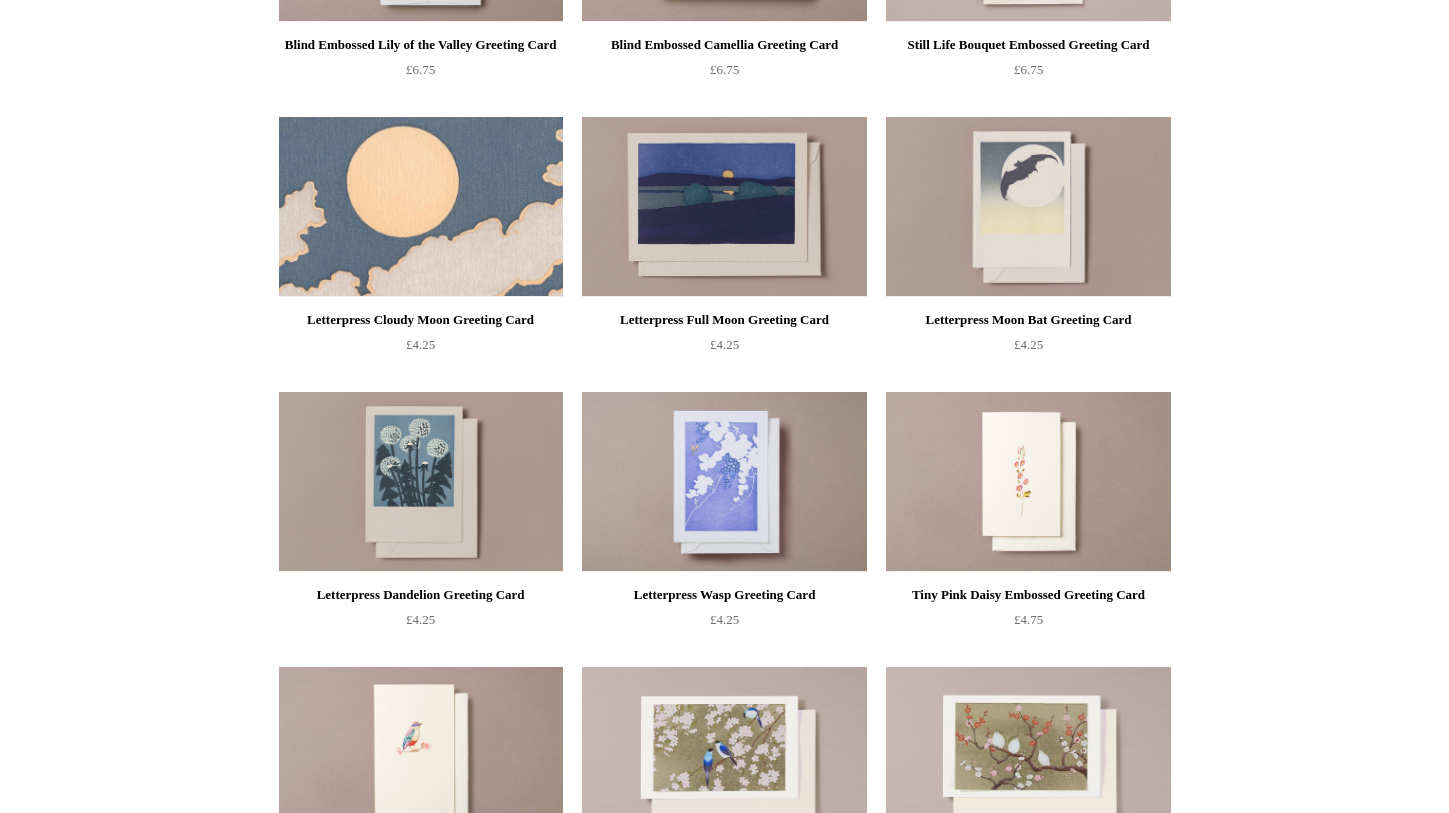 click at bounding box center (421, 207) 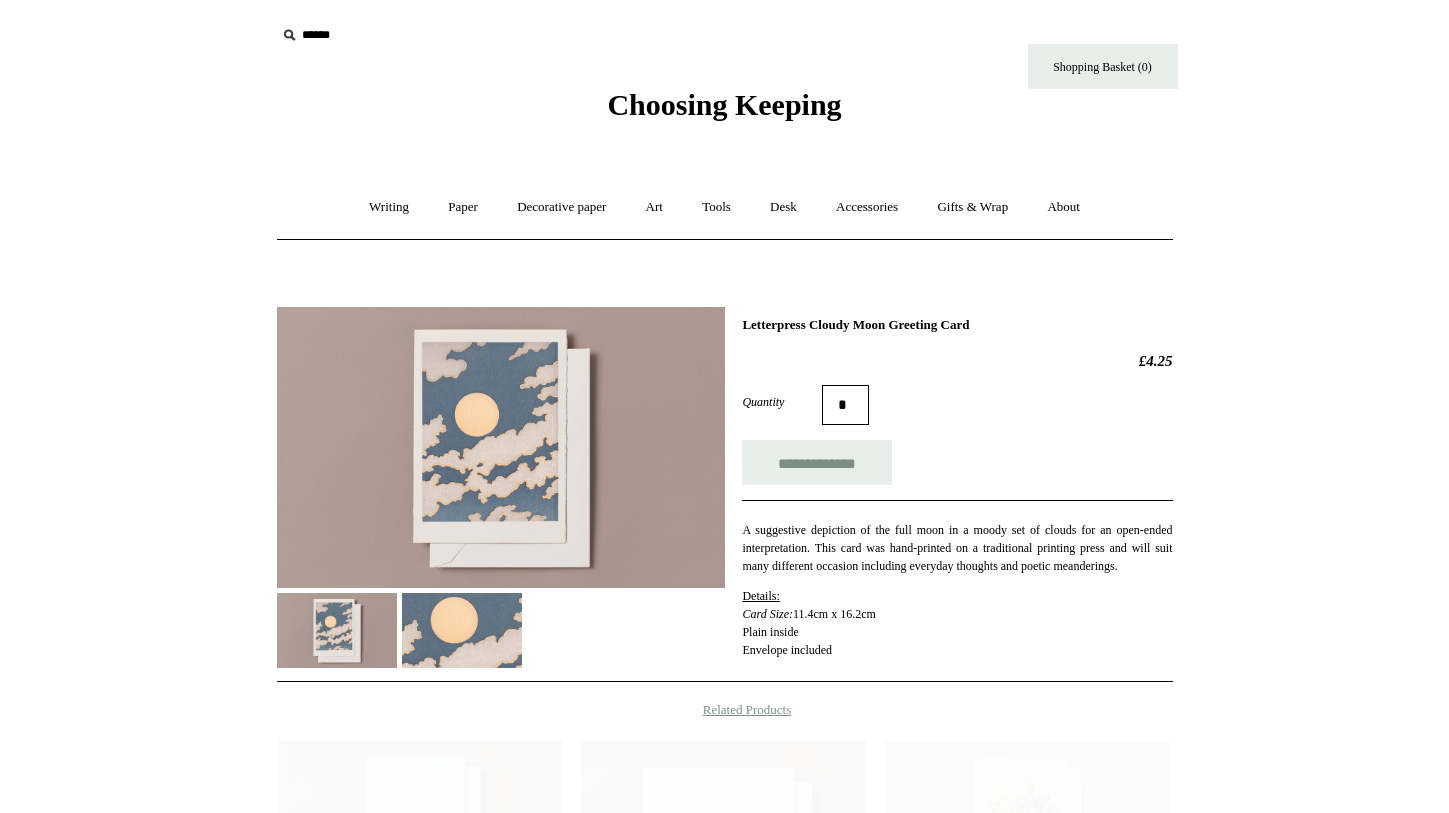 scroll, scrollTop: 0, scrollLeft: 0, axis: both 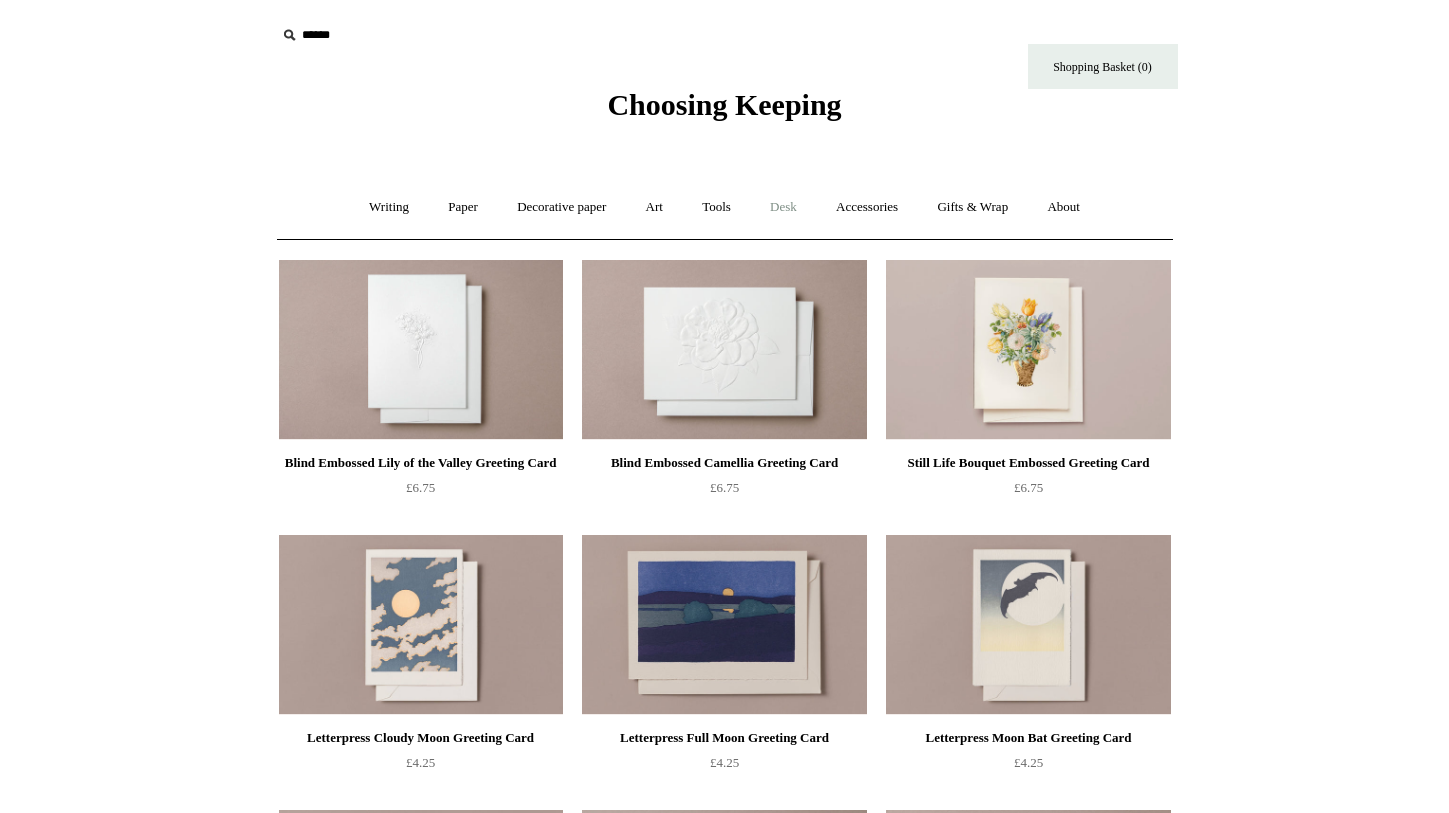 click on "Desk +" at bounding box center (783, 207) 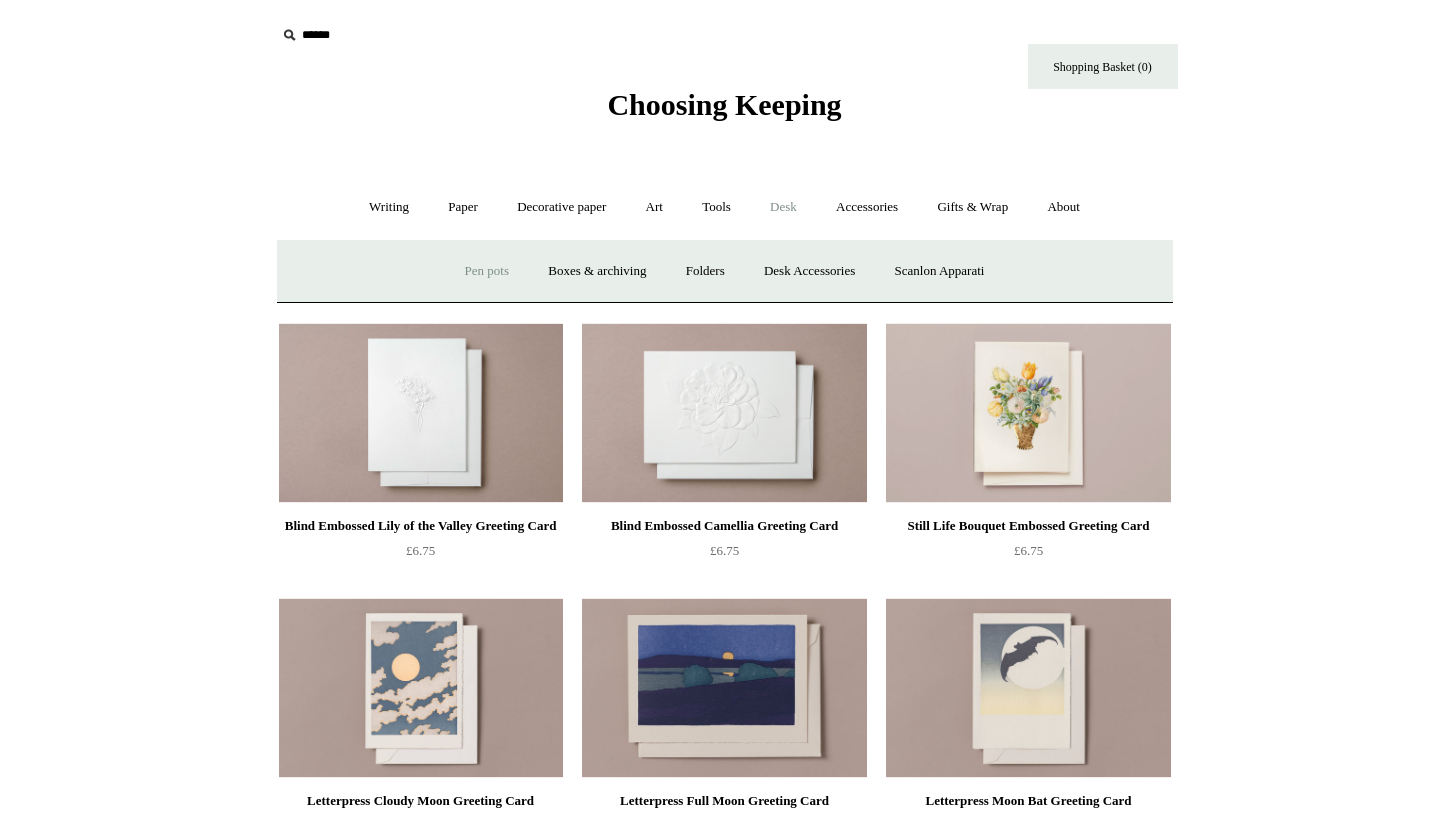 click on "Pen pots" at bounding box center [487, 271] 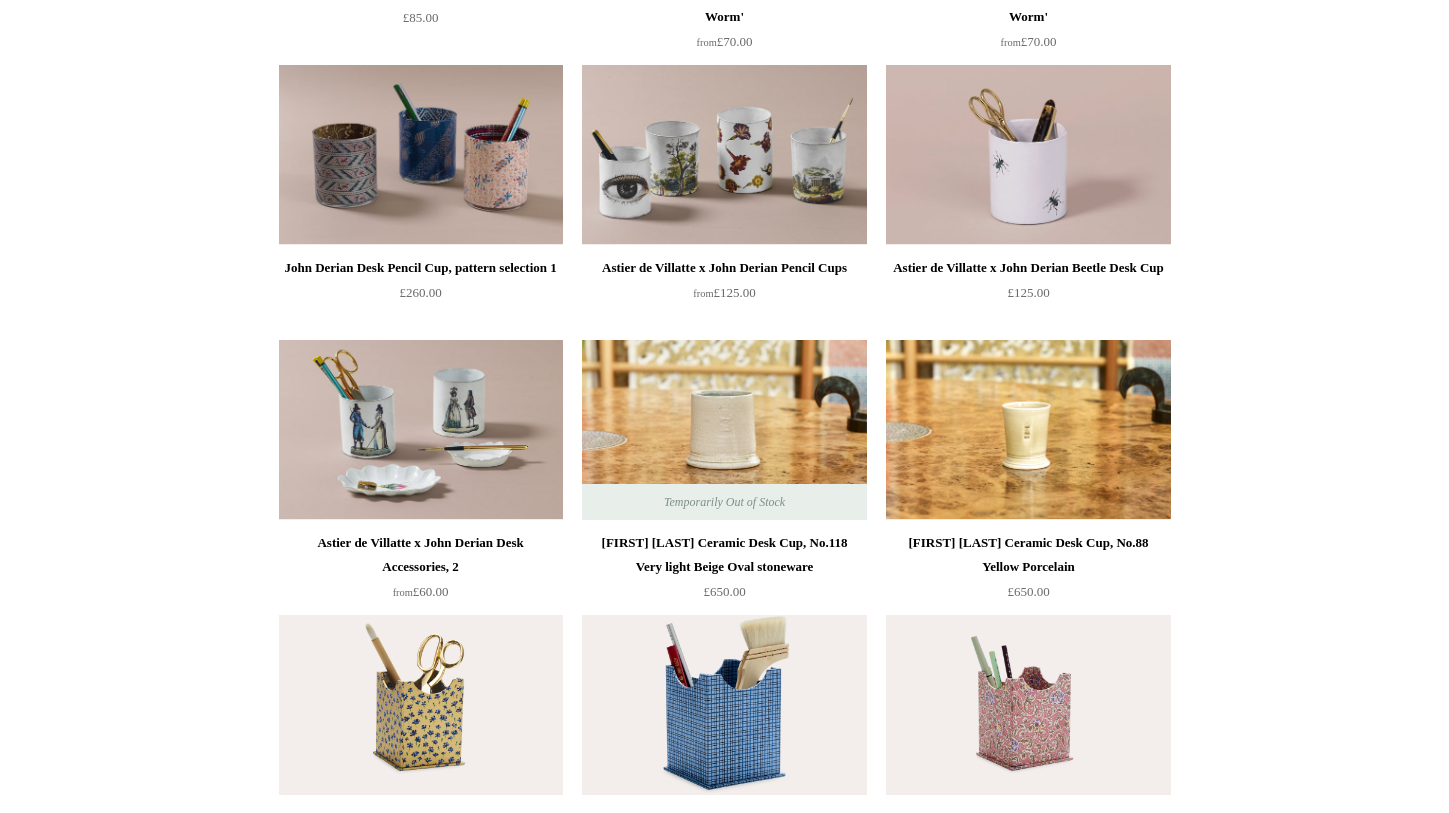 scroll, scrollTop: 1582, scrollLeft: 0, axis: vertical 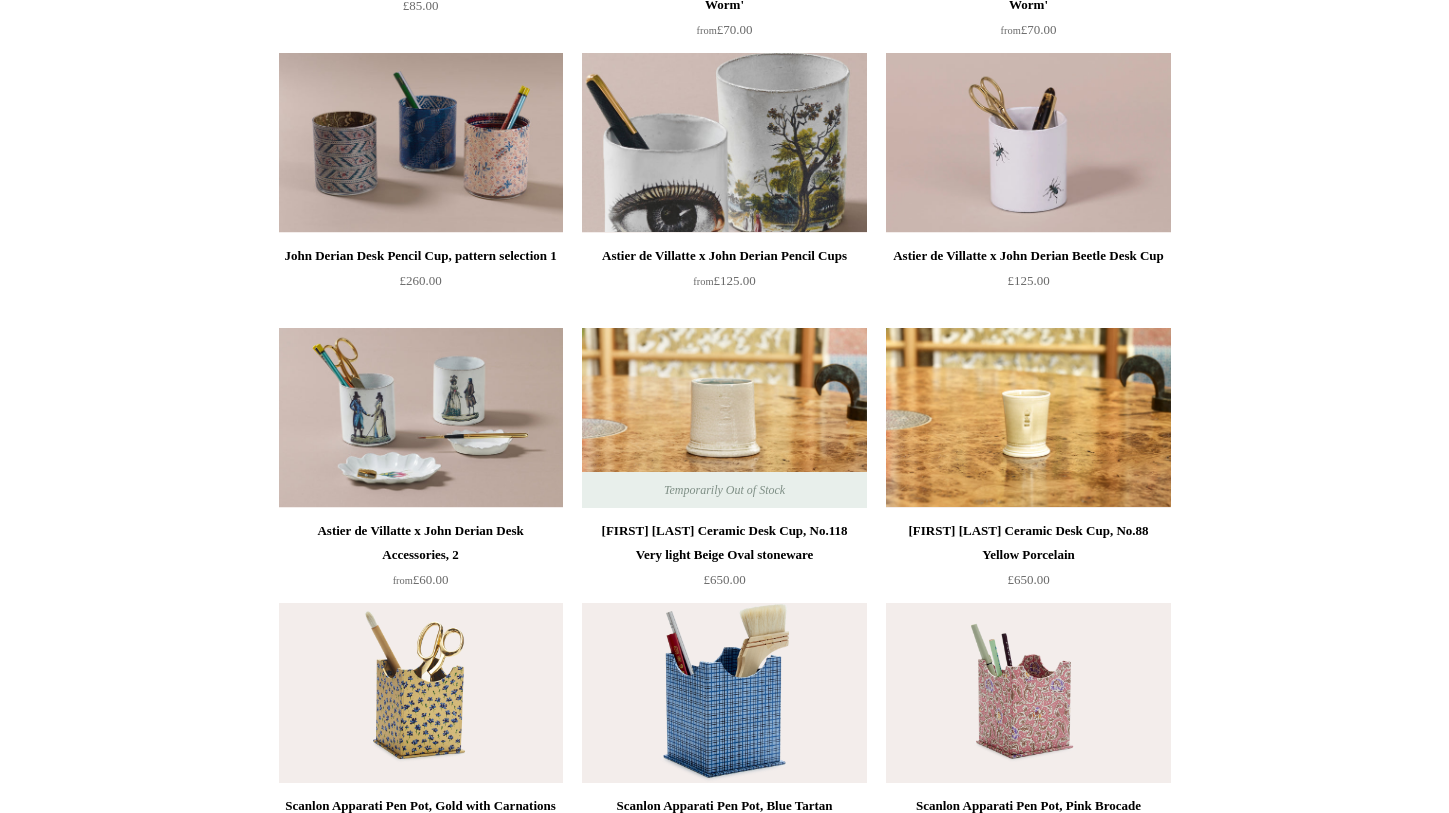 click at bounding box center (724, 143) 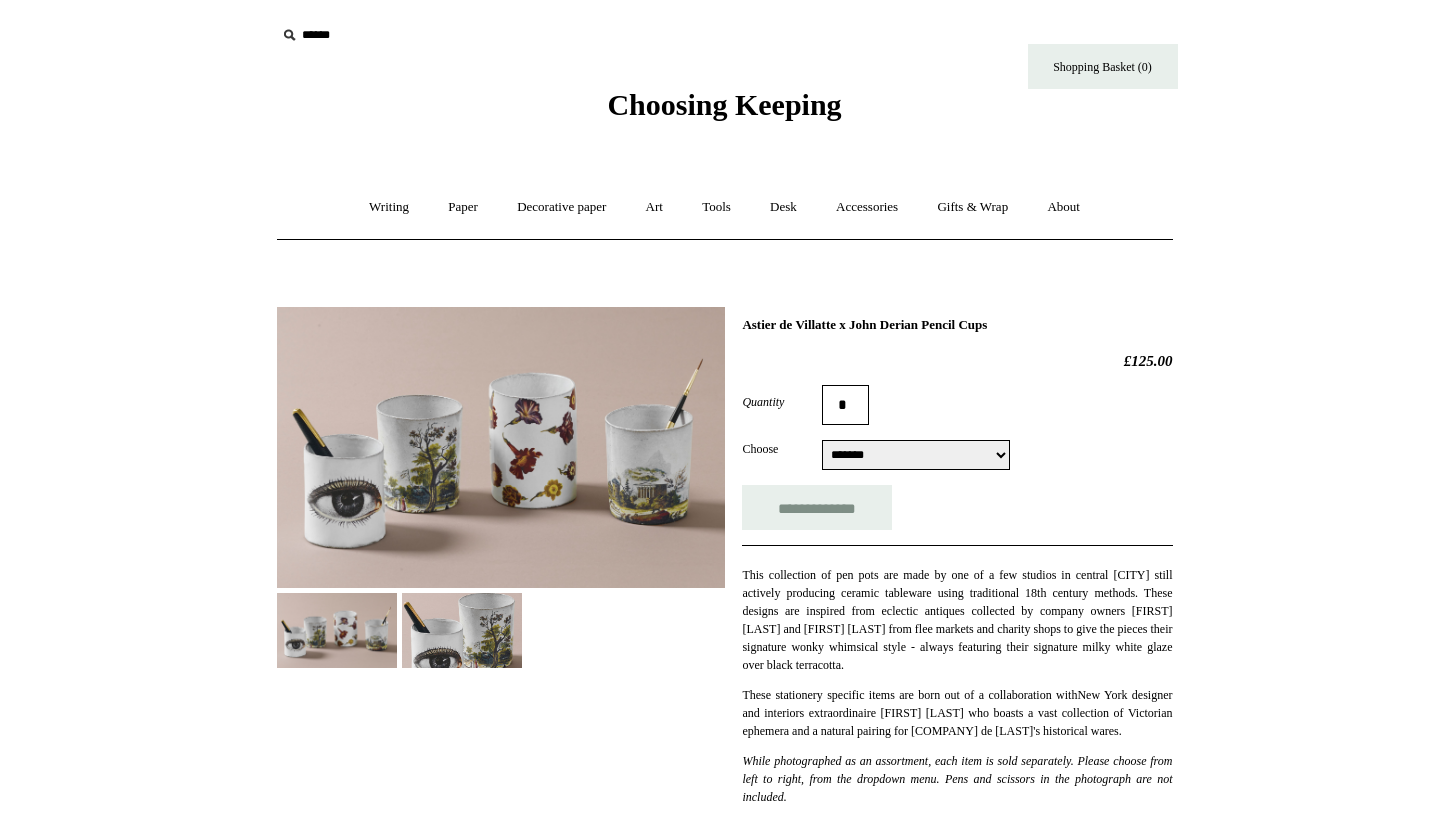 scroll, scrollTop: 0, scrollLeft: 0, axis: both 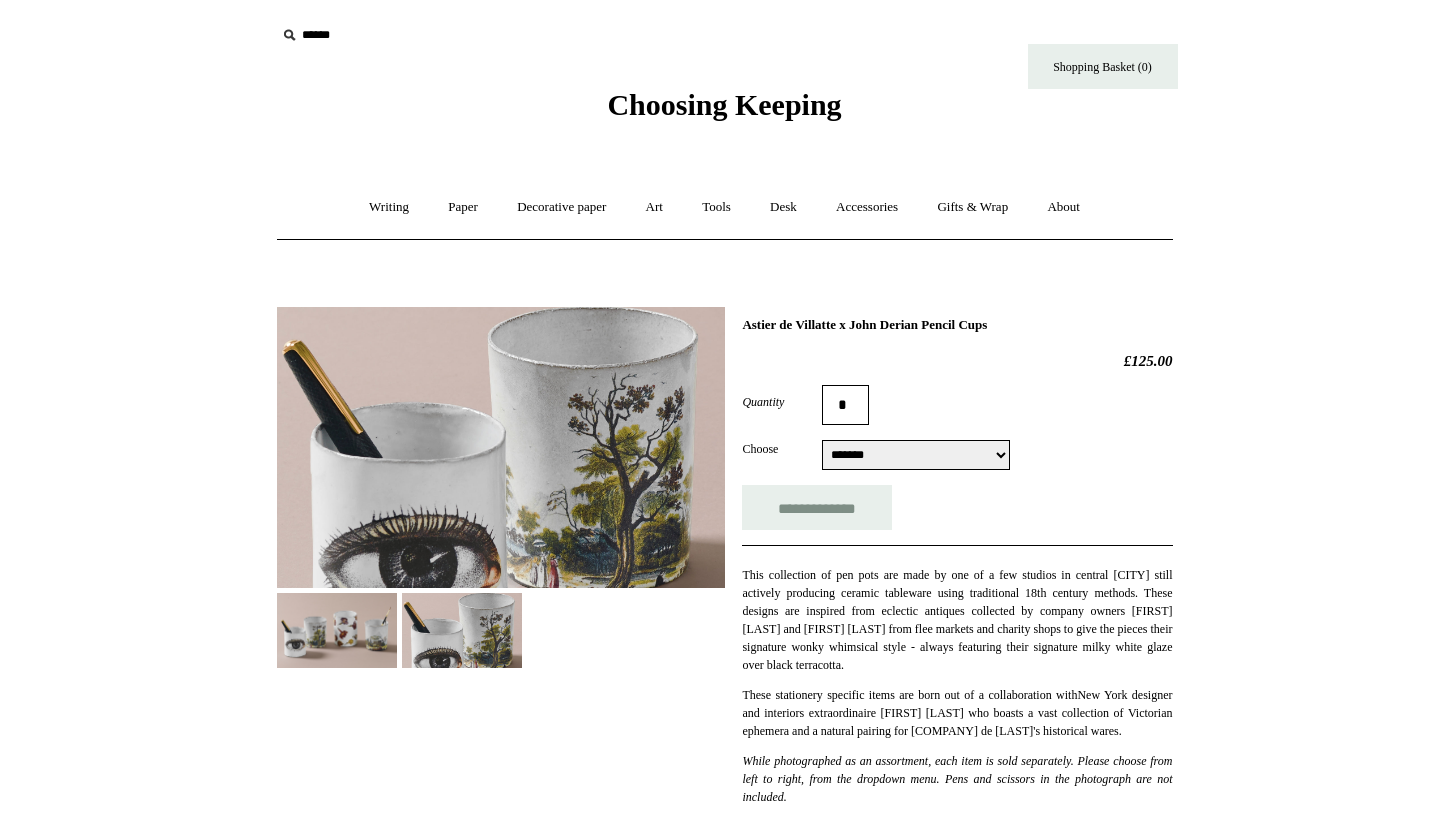 click at bounding box center (337, 630) 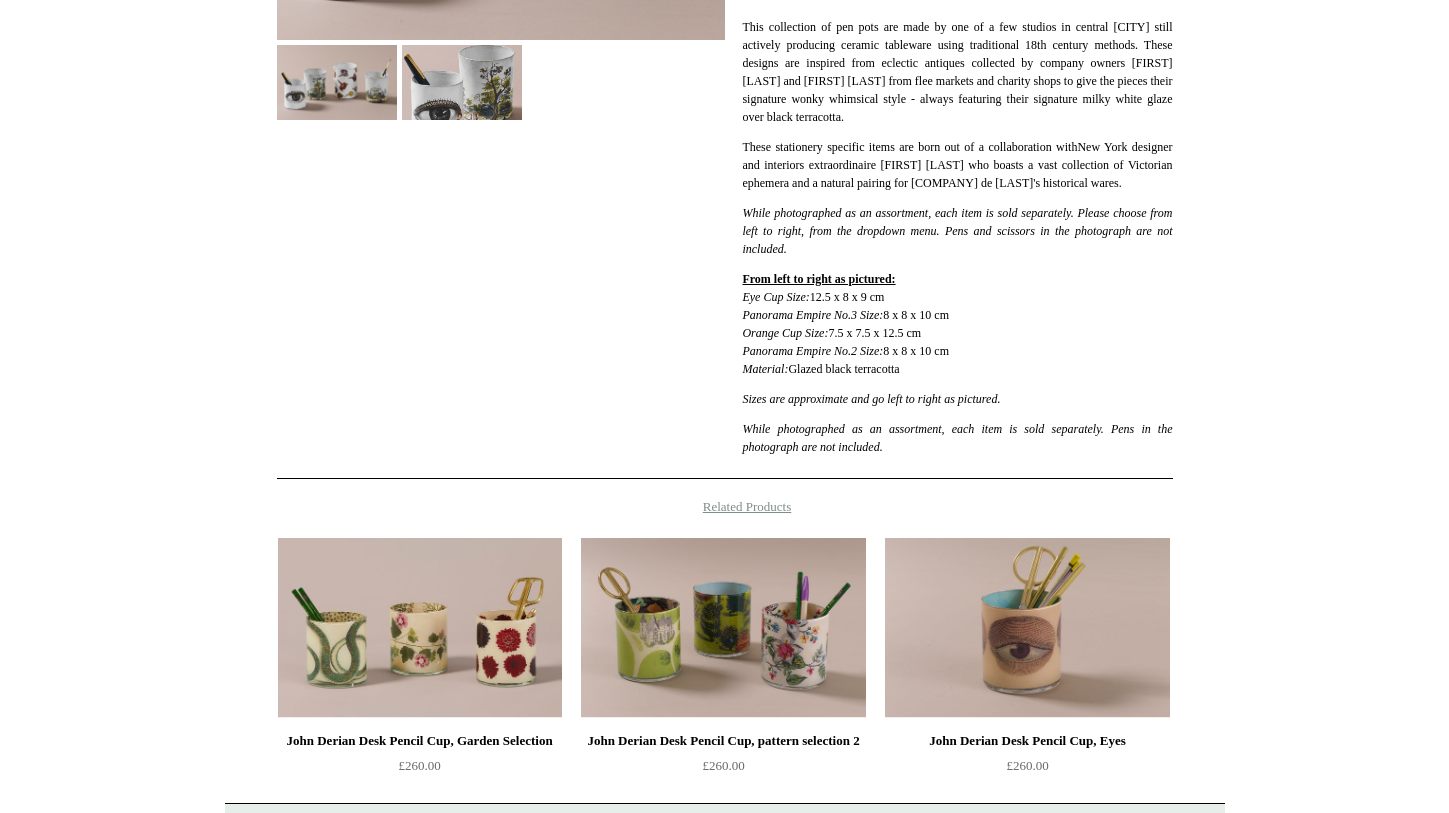 scroll, scrollTop: 635, scrollLeft: 0, axis: vertical 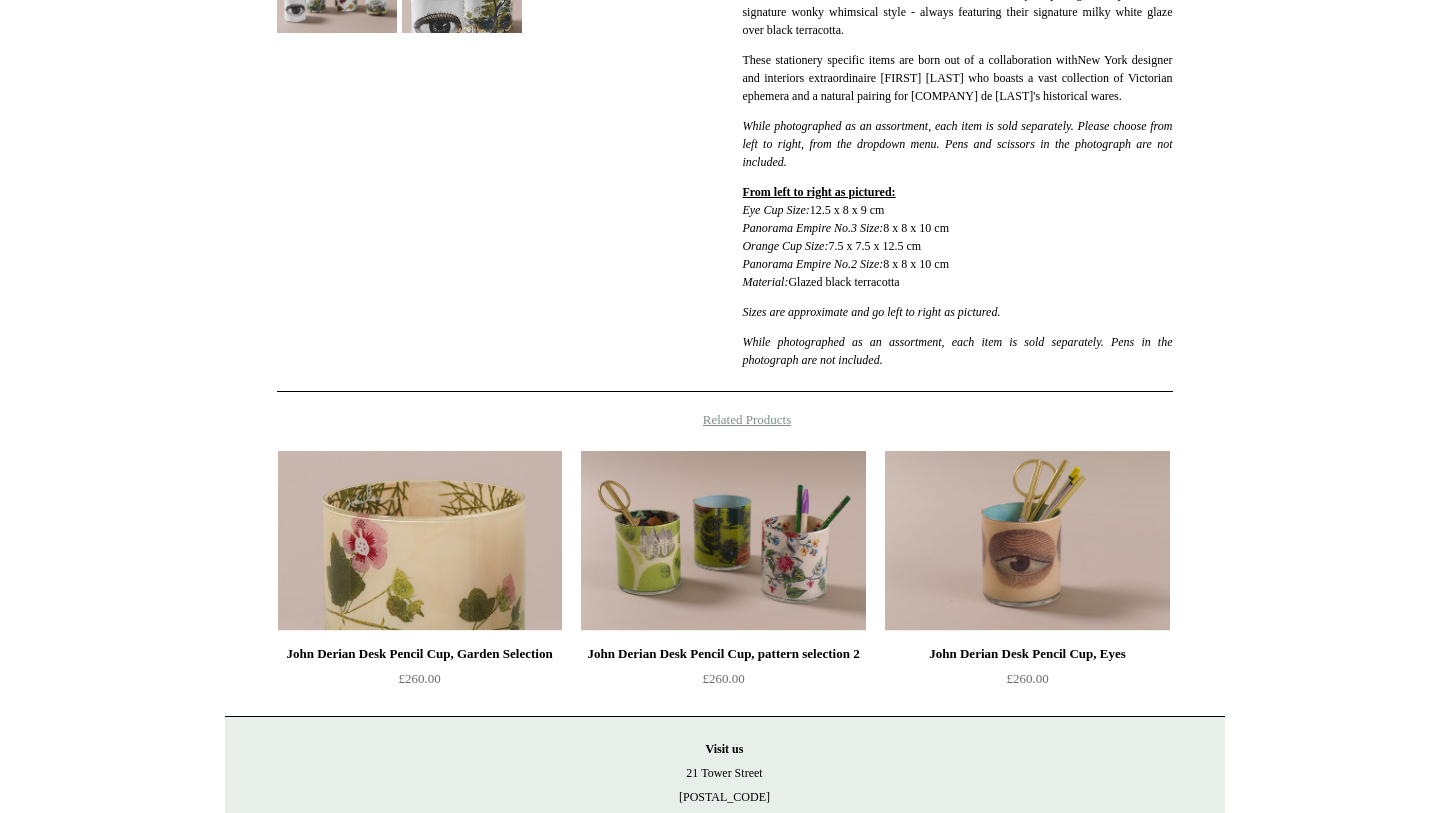 click at bounding box center (420, 541) 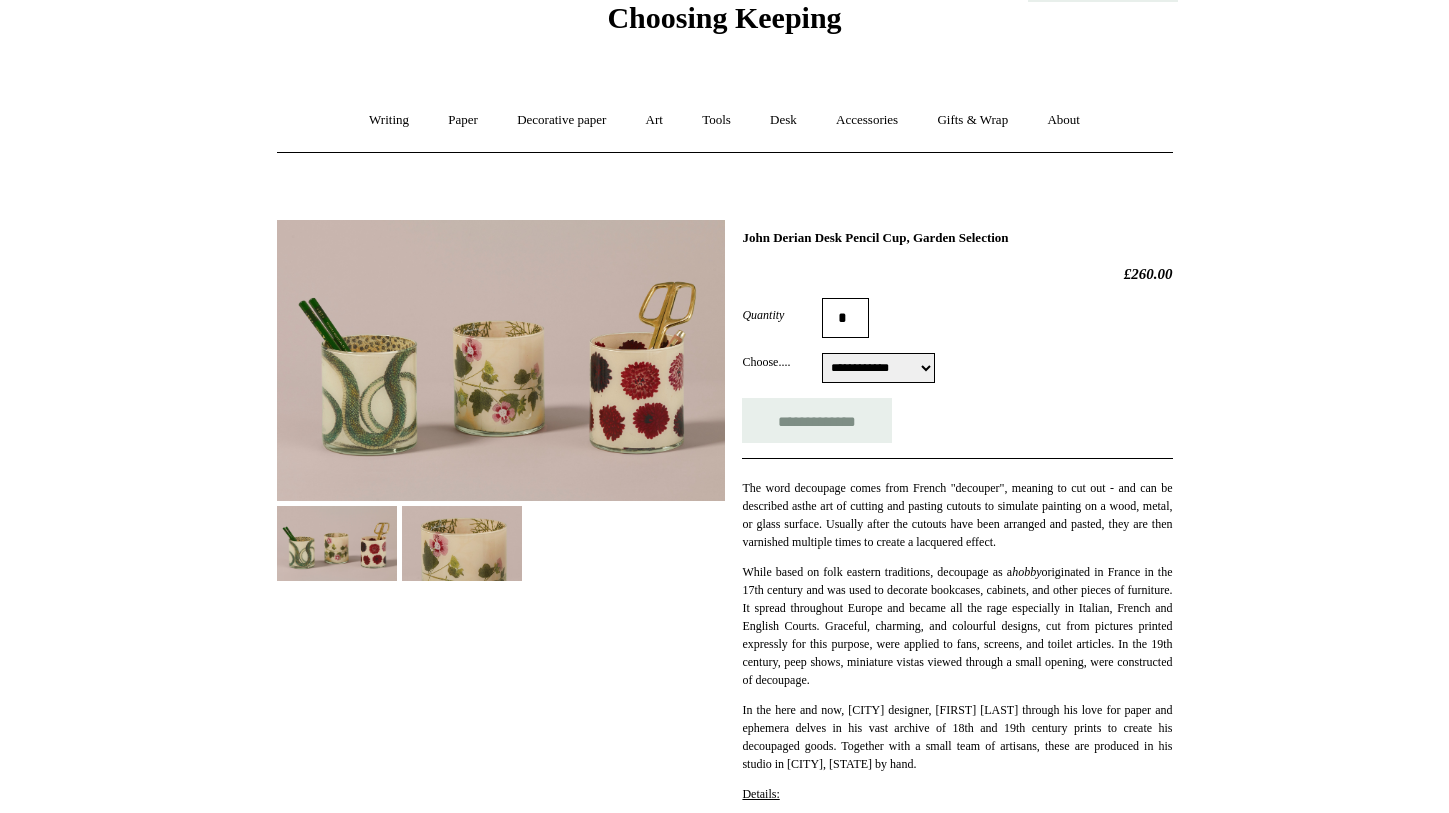 scroll, scrollTop: 0, scrollLeft: 0, axis: both 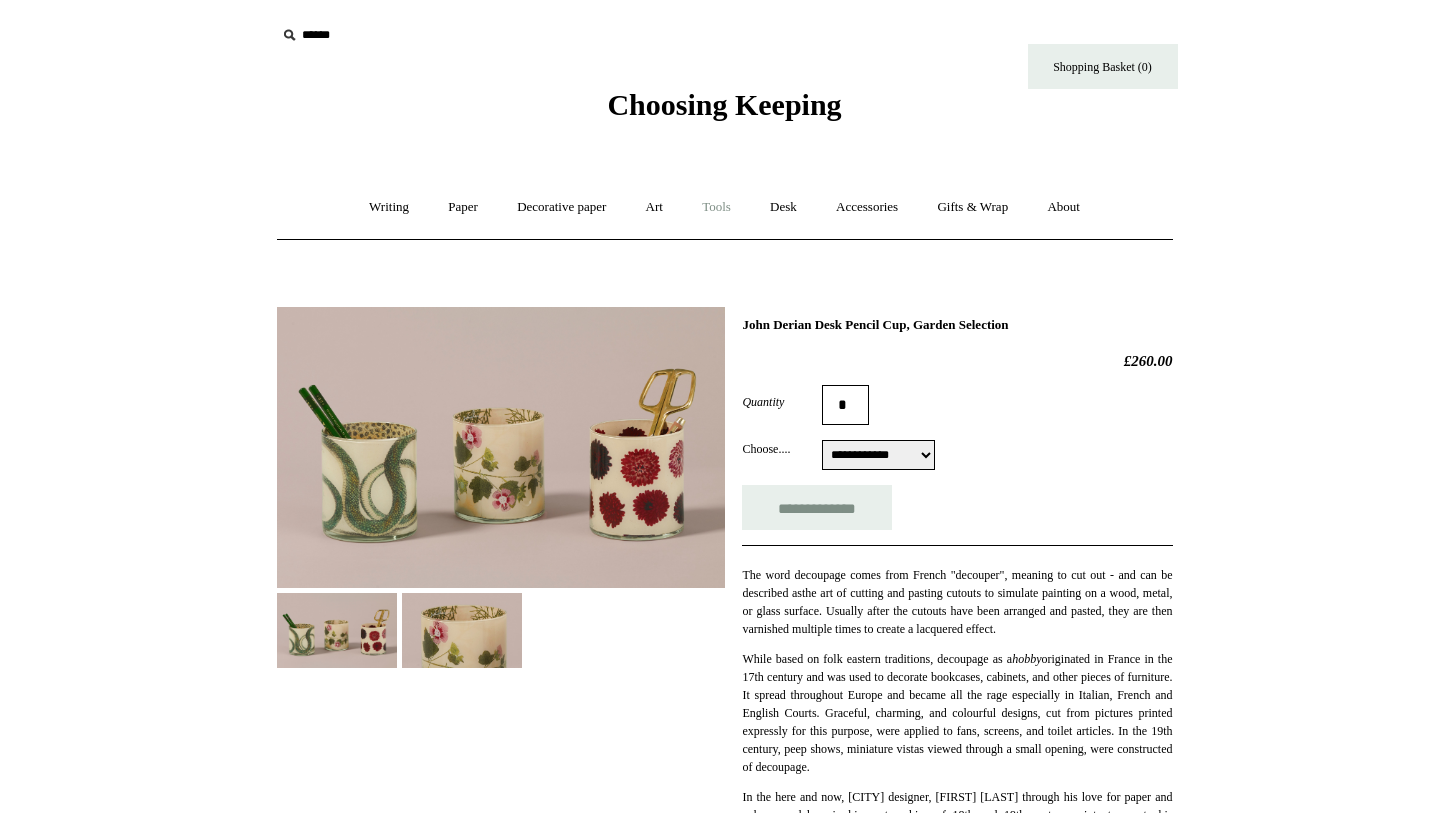 click on "Tools +" at bounding box center (716, 207) 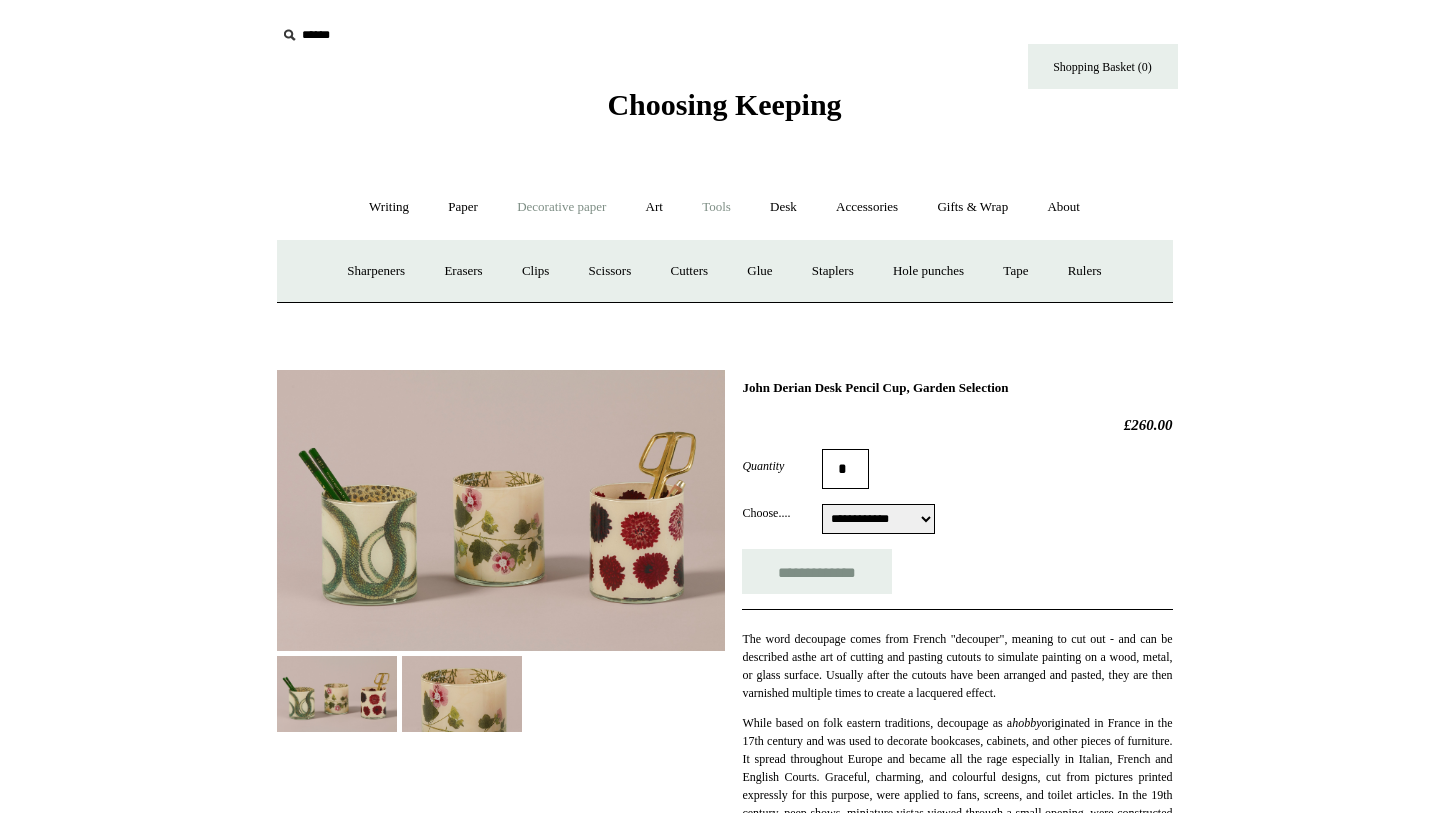 click on "Decorative paper +" at bounding box center (561, 207) 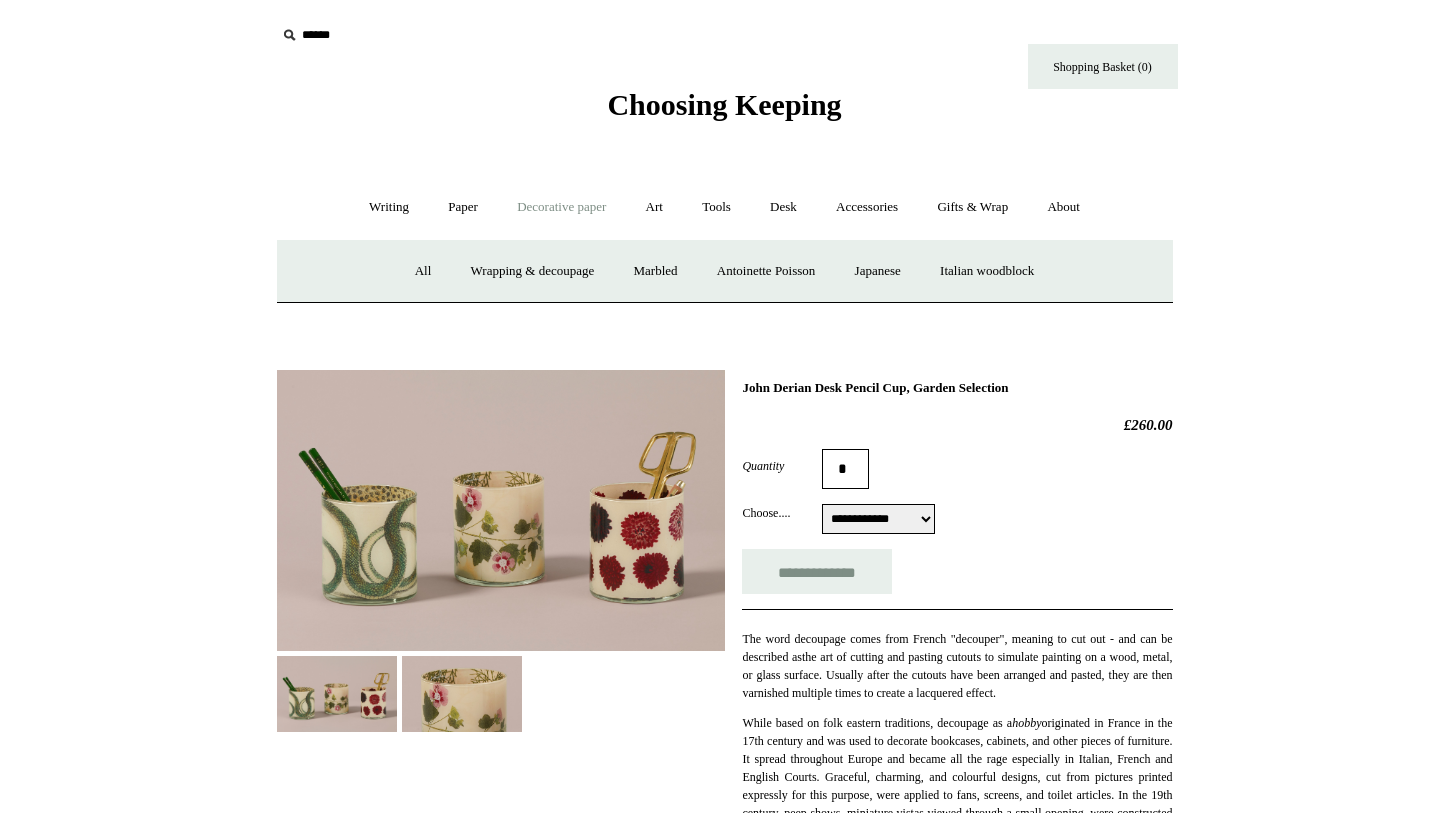 click on "Decorative paper -" at bounding box center [561, 207] 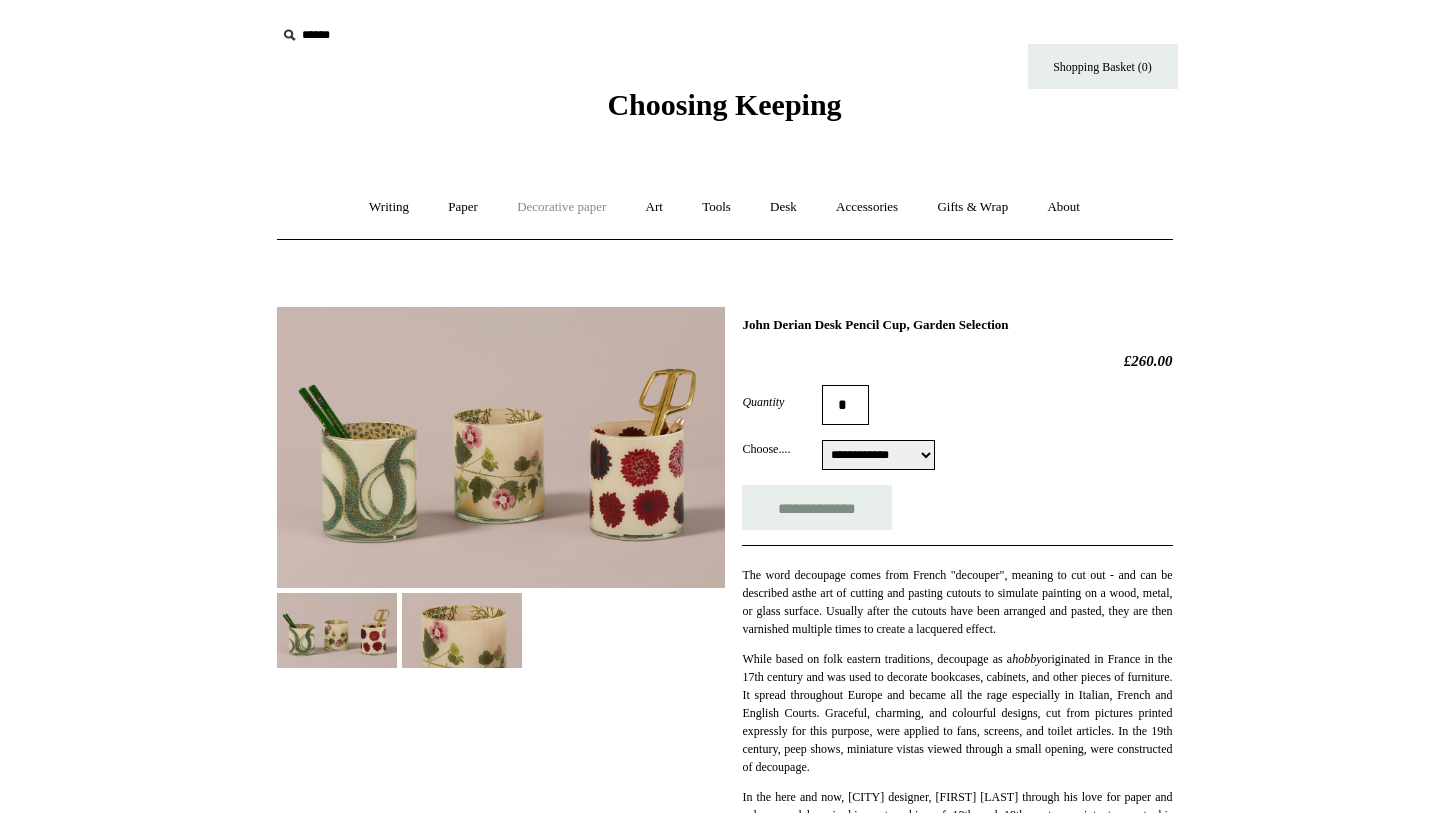 click on "Decorative paper +" at bounding box center [561, 207] 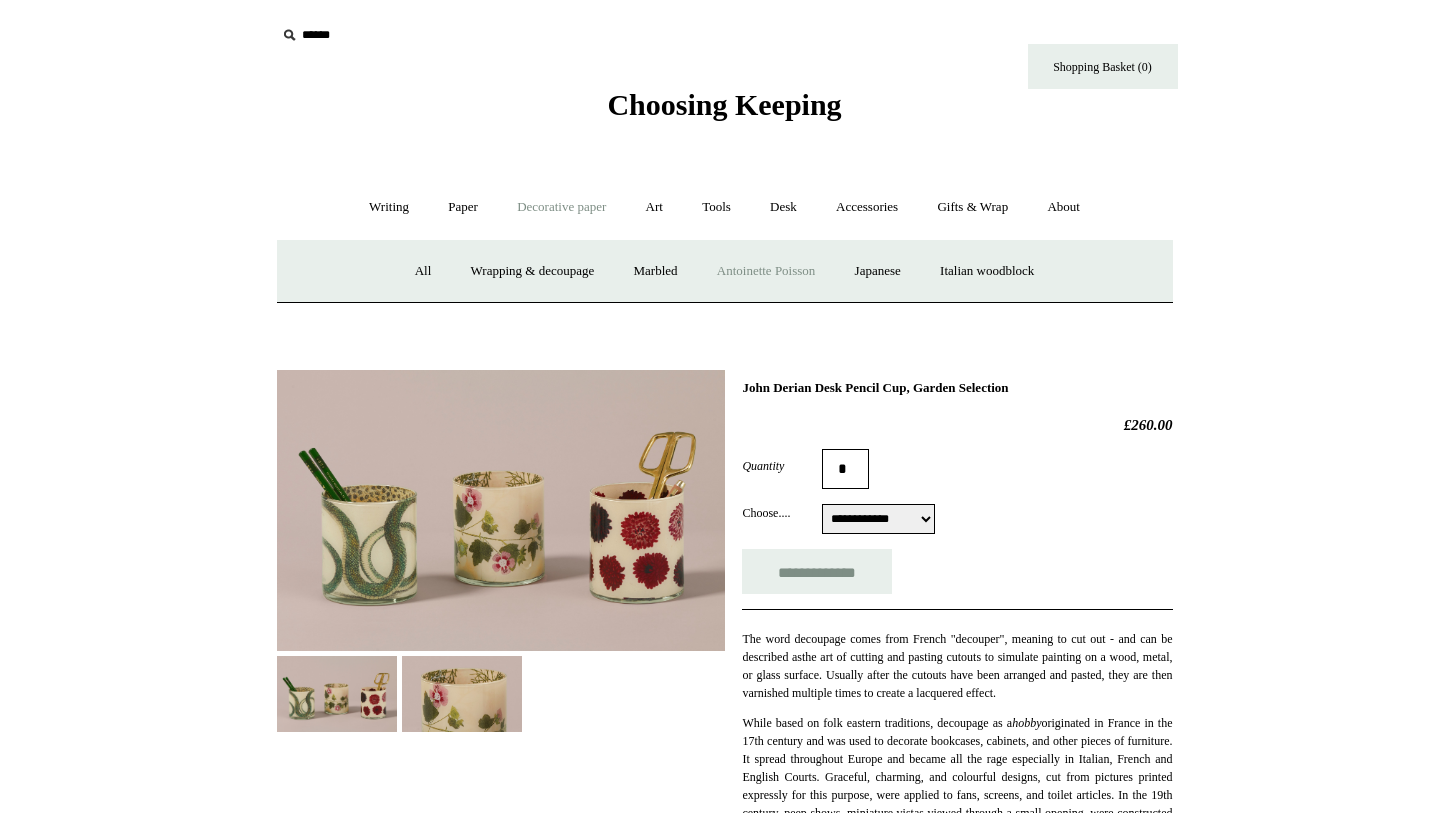 click on "Antoinette Poisson" at bounding box center [766, 271] 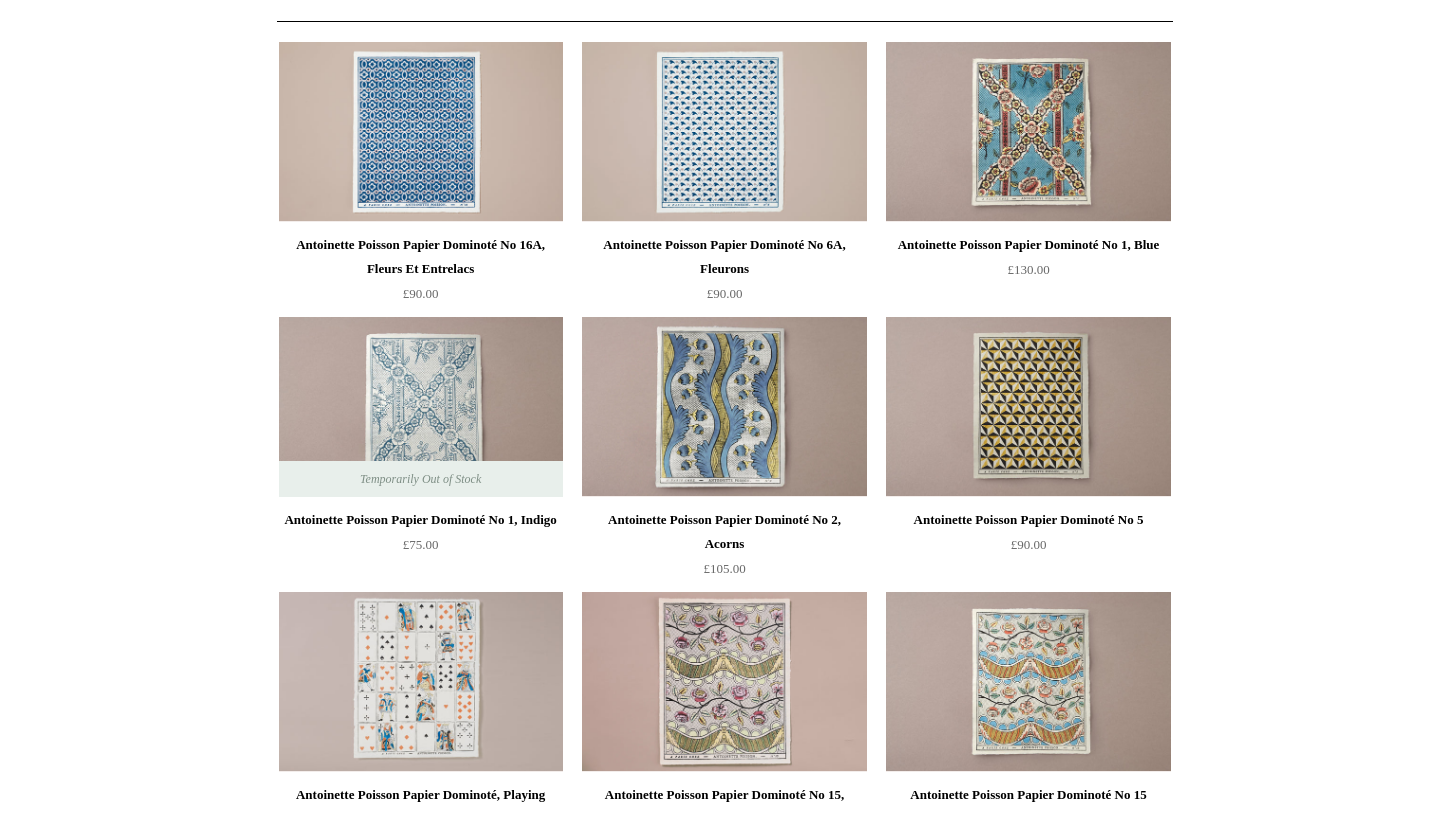 scroll, scrollTop: 0, scrollLeft: 0, axis: both 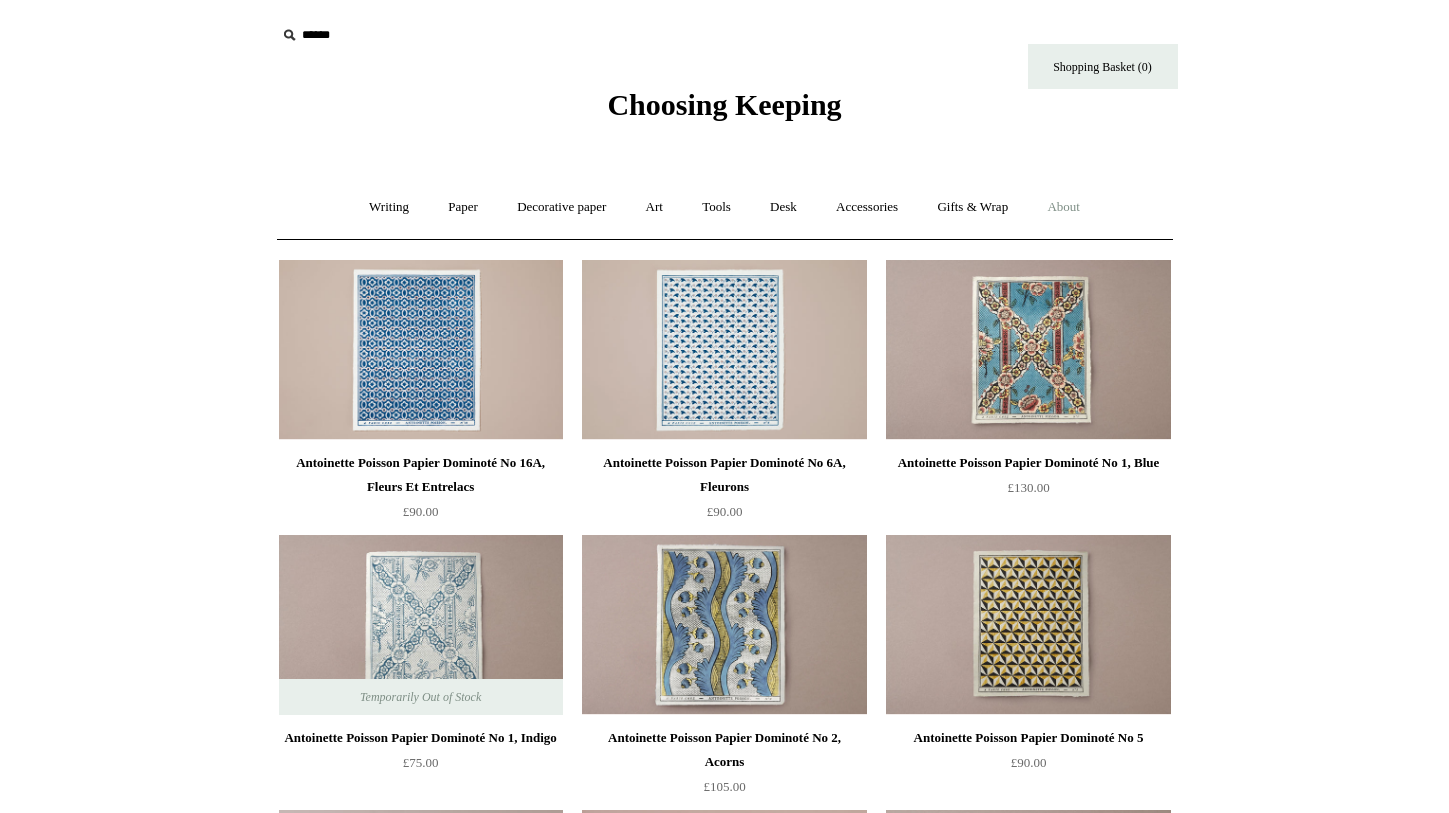 click on "About +" at bounding box center (1063, 207) 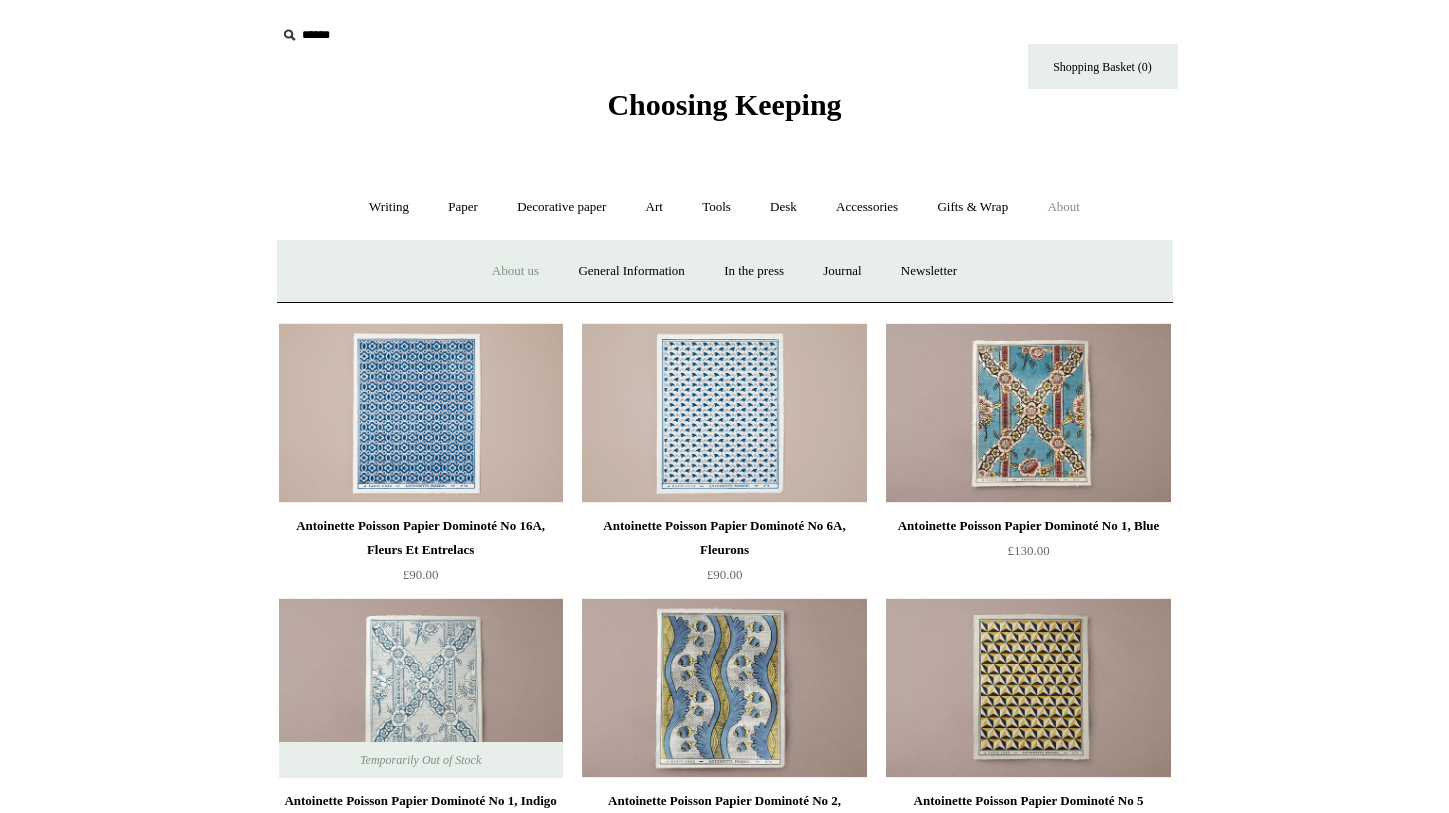 click on "About us" at bounding box center [515, 271] 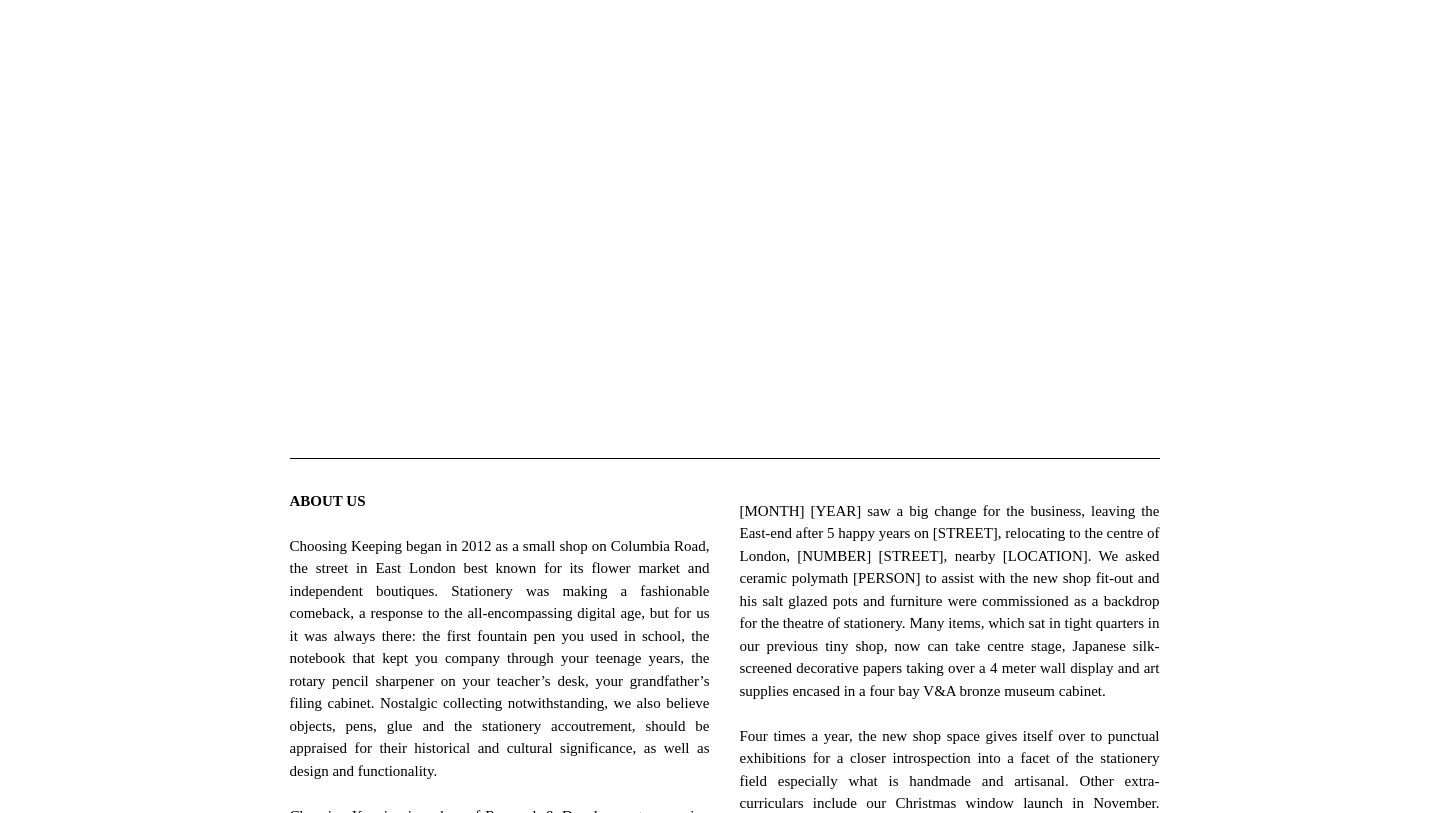 scroll, scrollTop: 0, scrollLeft: 0, axis: both 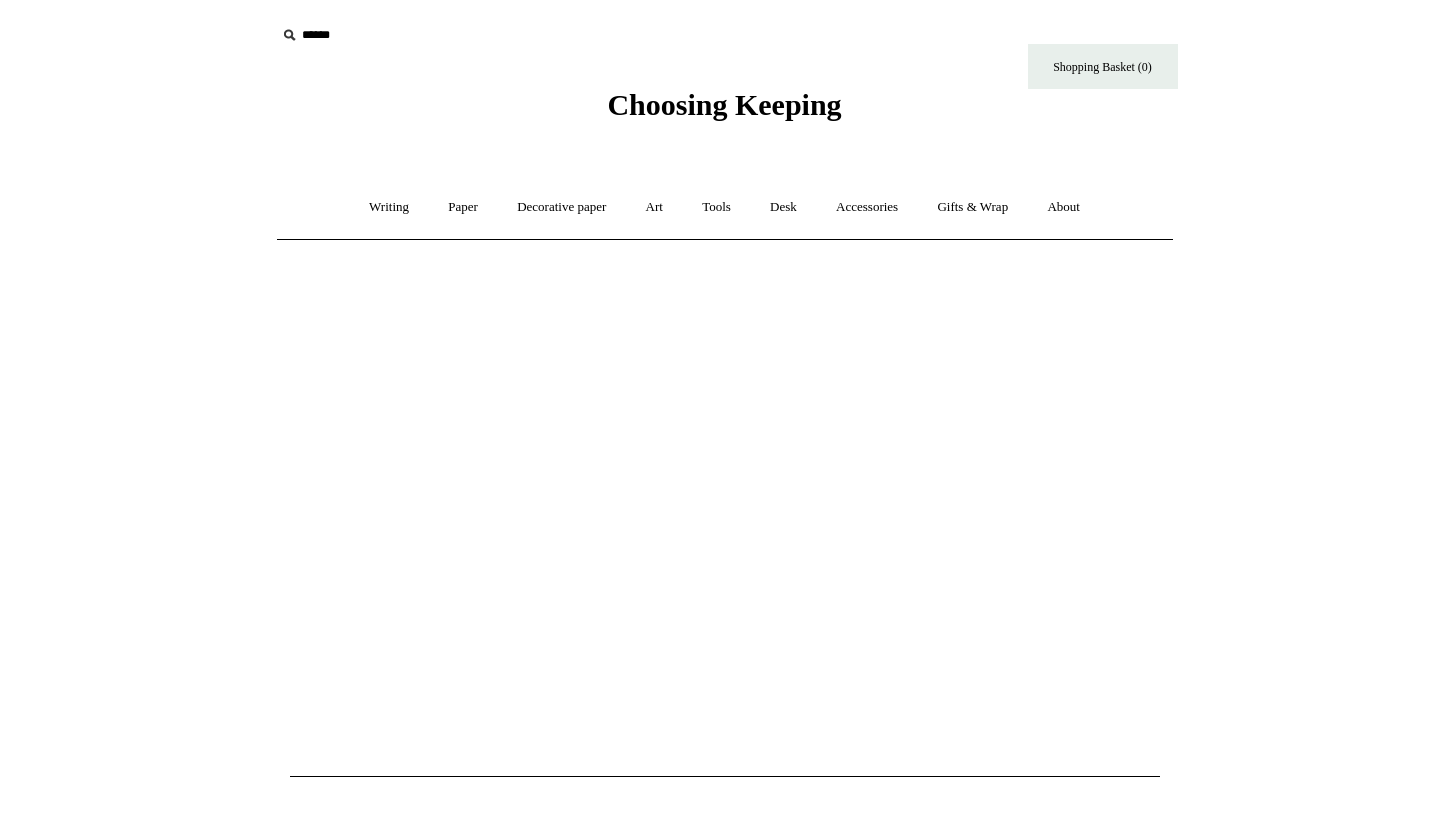 click on "Choosing Keeping" at bounding box center [725, 61] 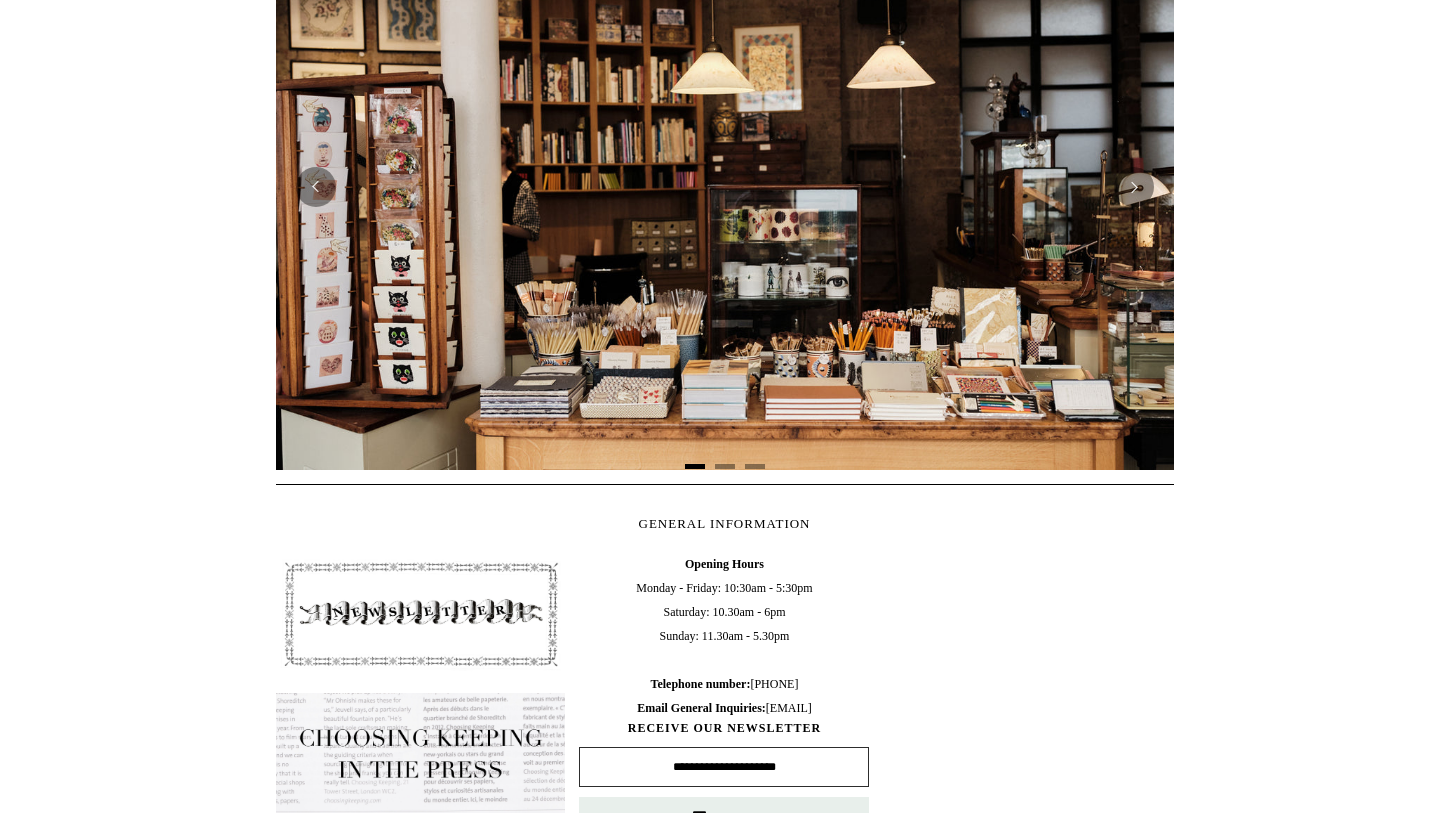 scroll, scrollTop: 619, scrollLeft: 0, axis: vertical 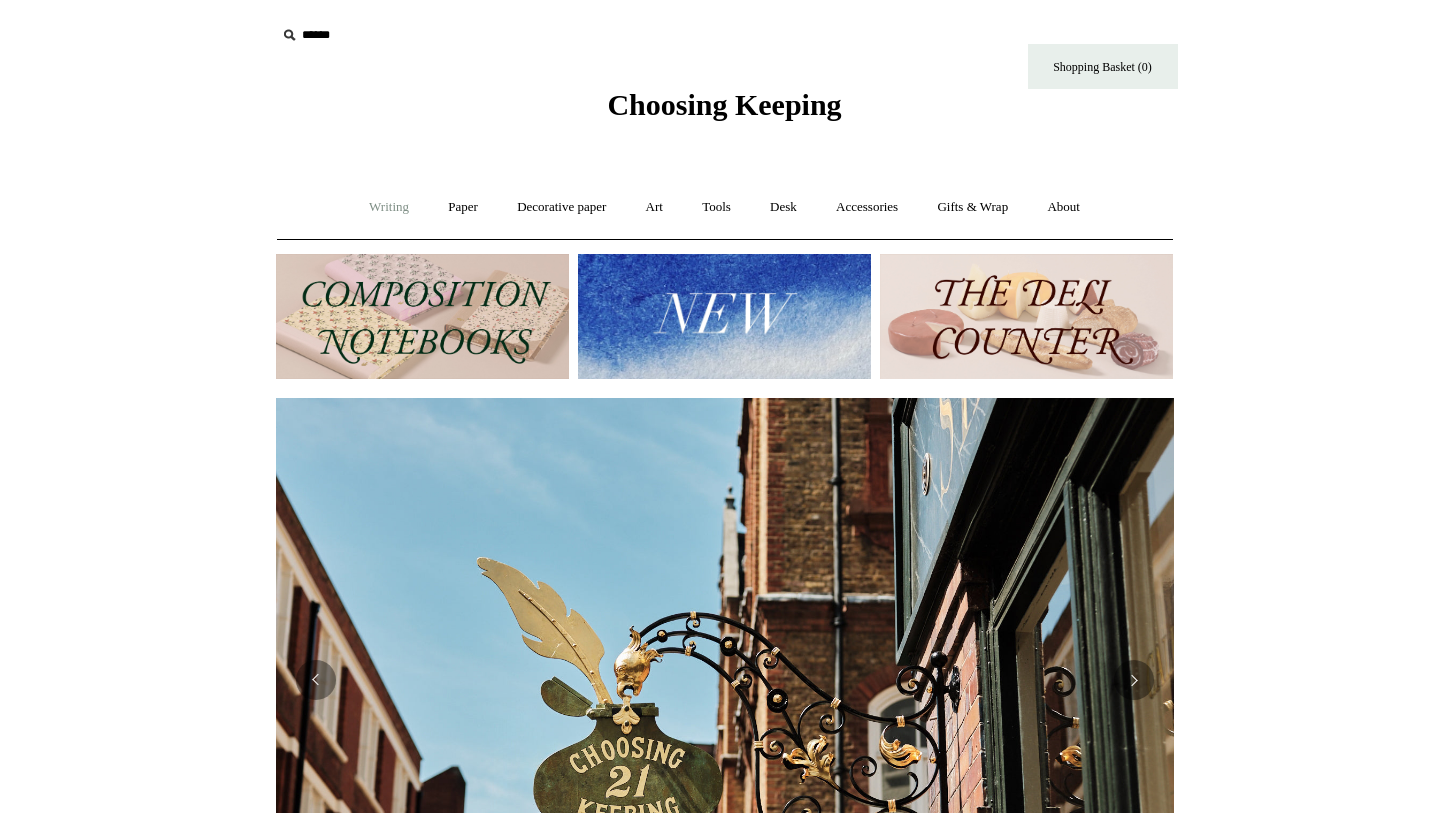 click on "Writing +" at bounding box center [389, 207] 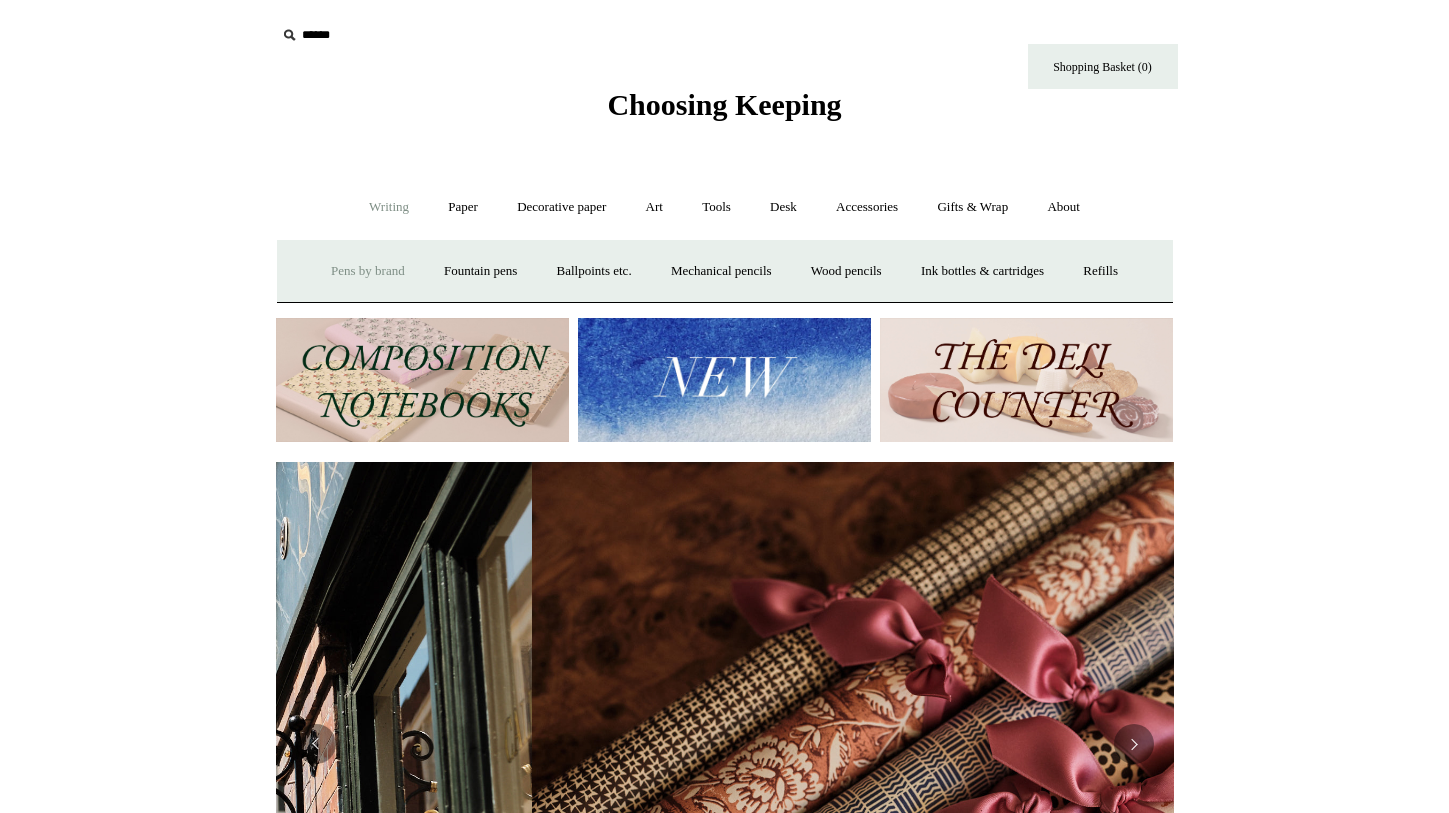 scroll, scrollTop: 0, scrollLeft: 1796, axis: horizontal 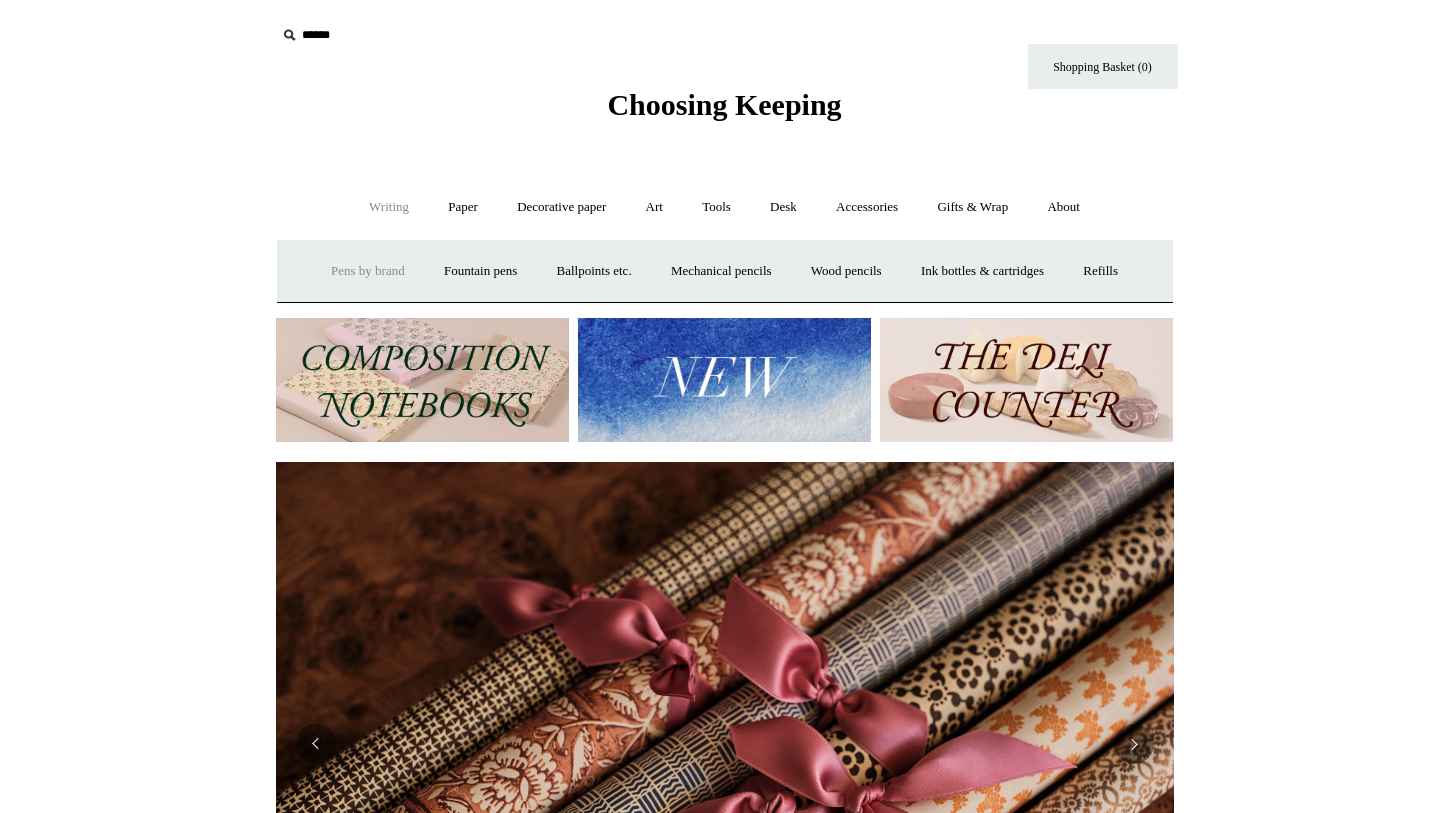 click on "Pens by brand +" at bounding box center (368, 271) 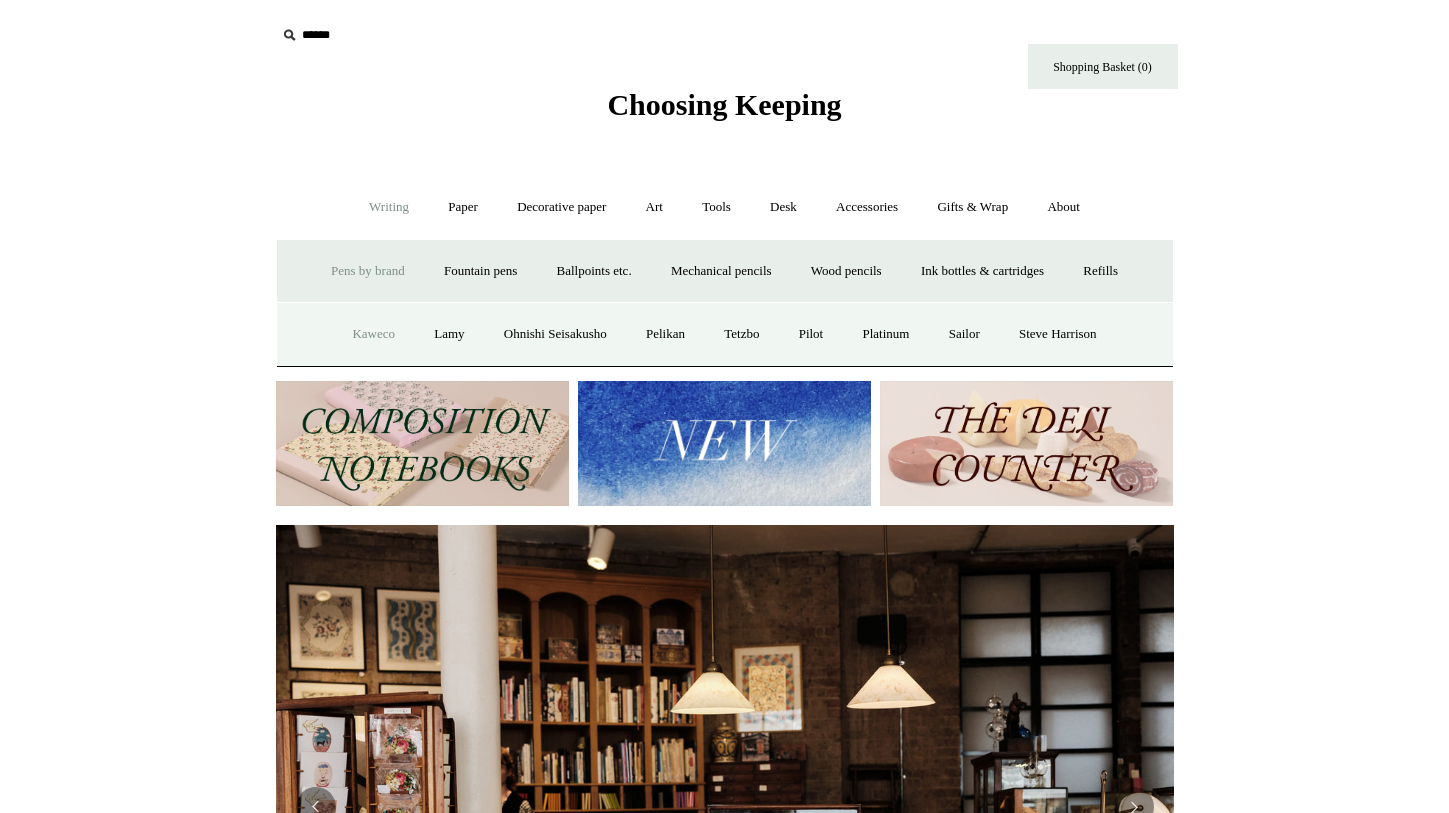 scroll, scrollTop: 0, scrollLeft: 0, axis: both 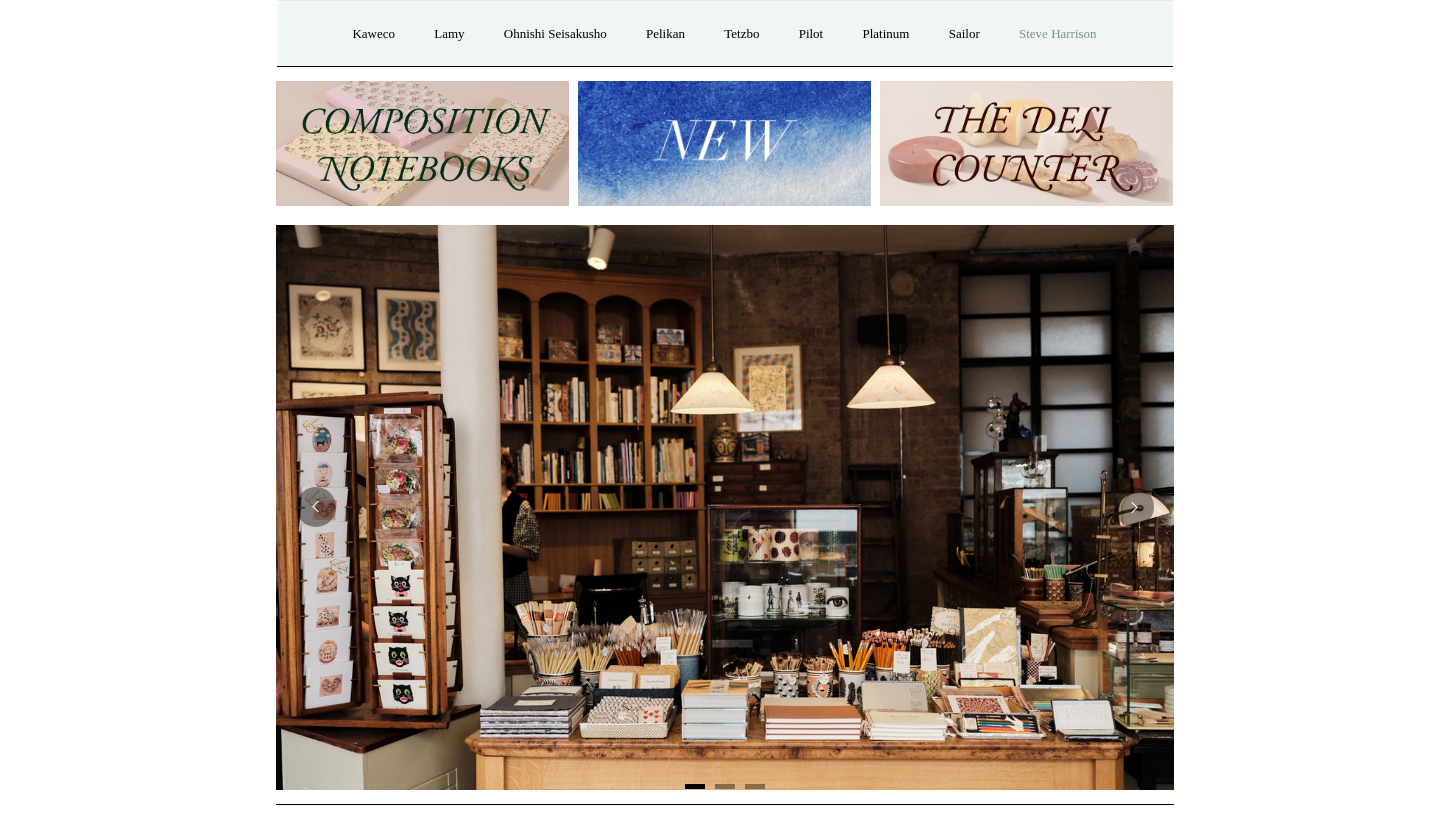 click on "Steve Harrison" at bounding box center [1058, 34] 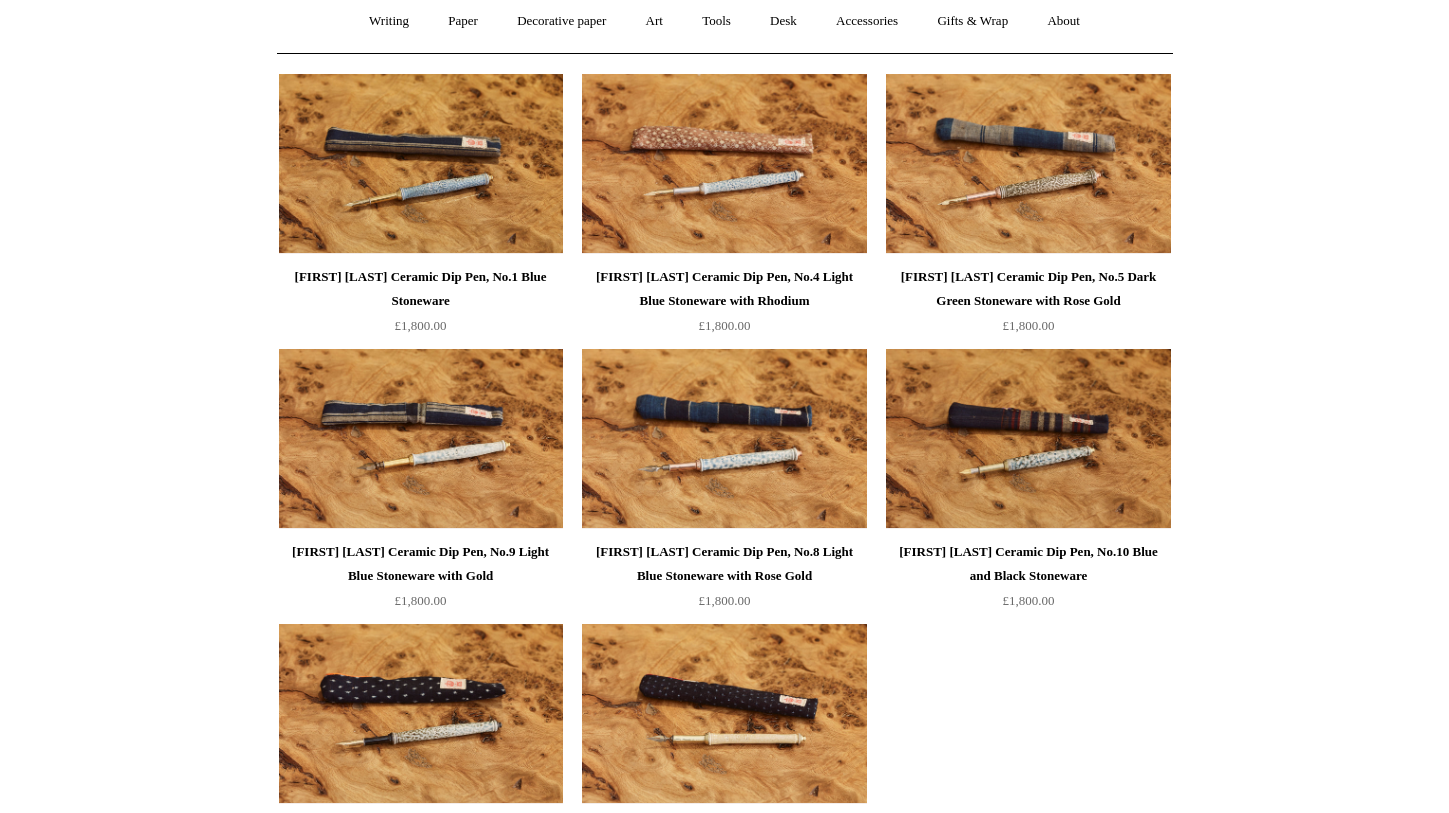 scroll, scrollTop: 159, scrollLeft: 0, axis: vertical 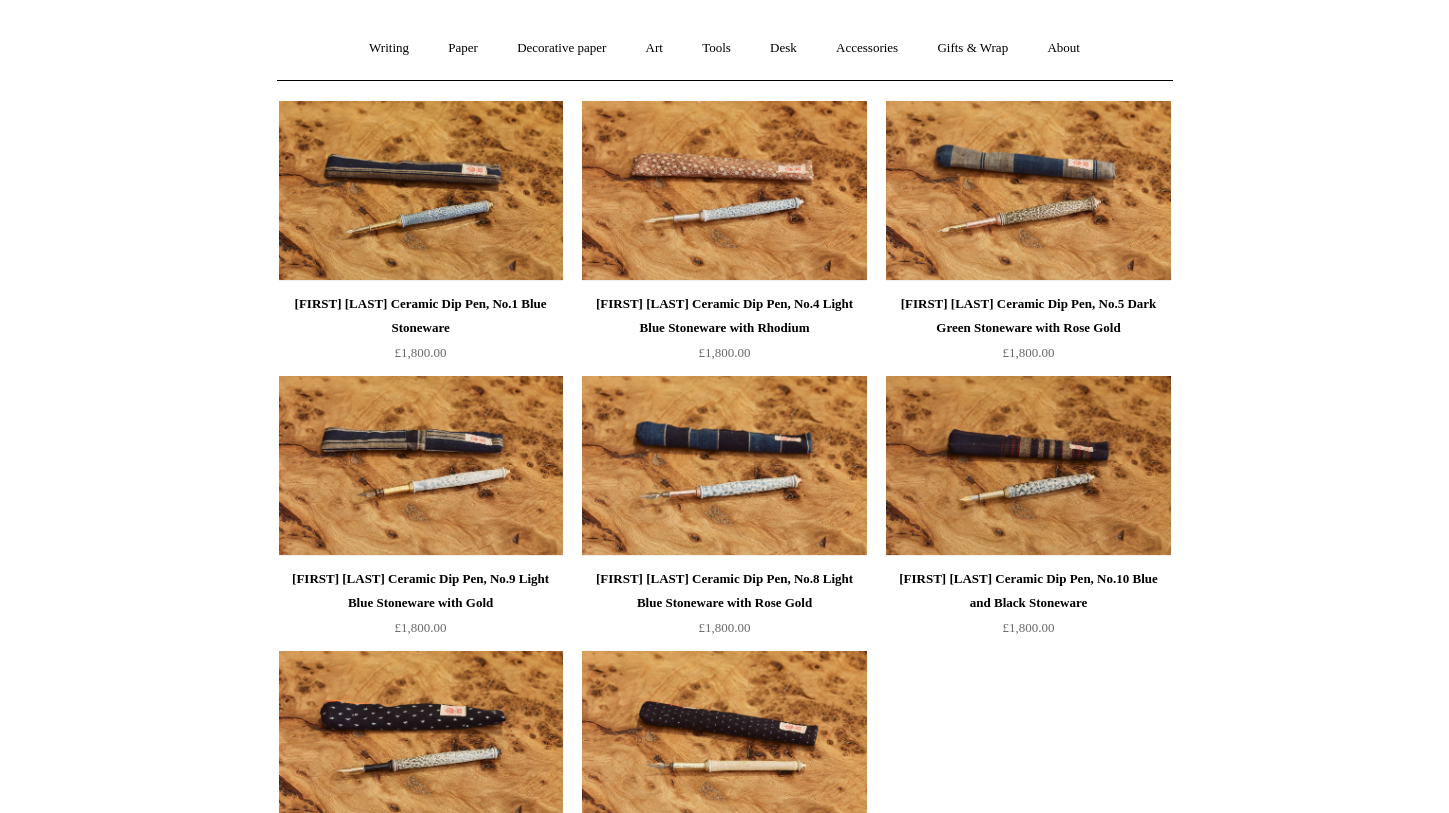 click at bounding box center [724, 191] 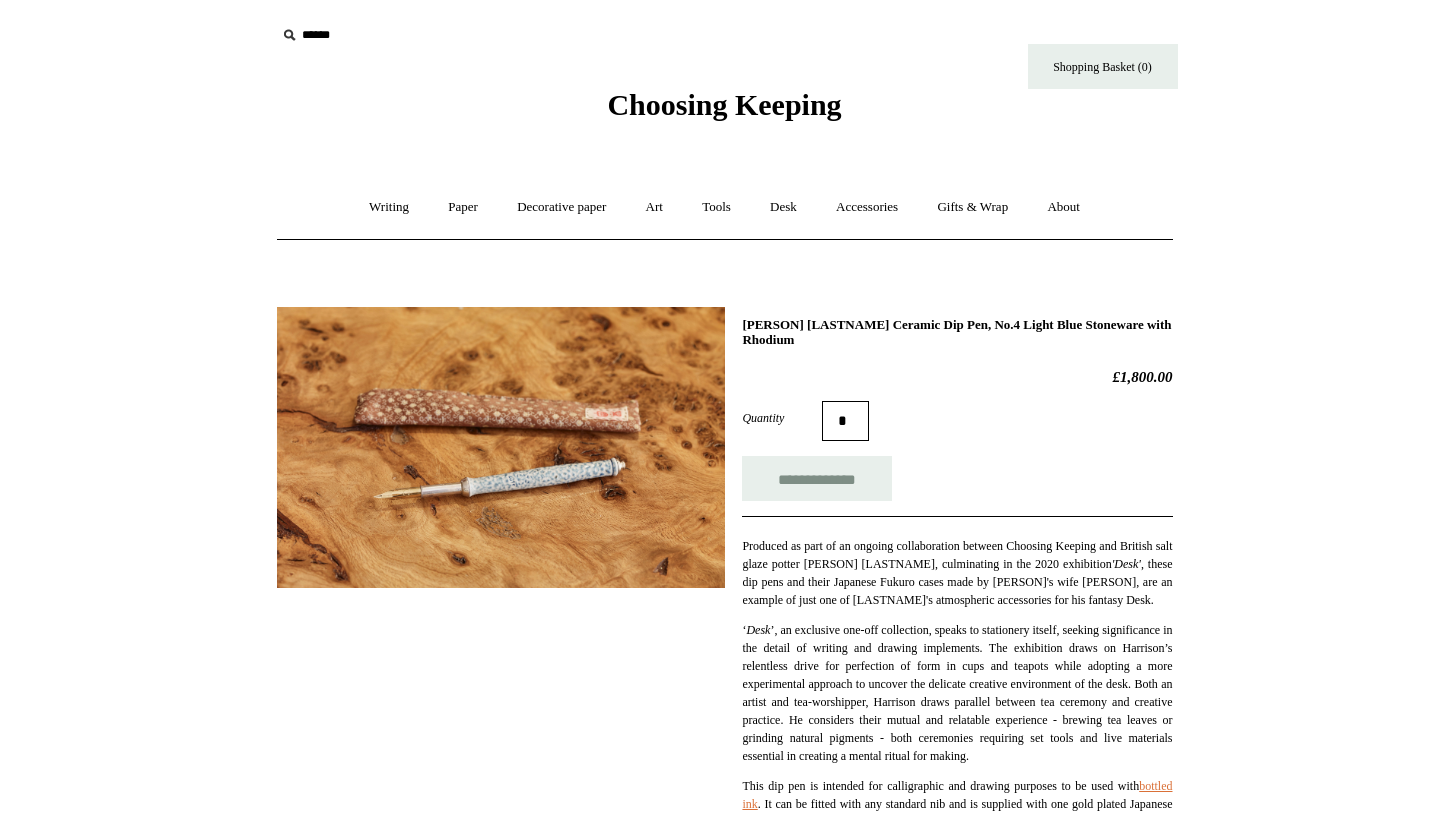 scroll, scrollTop: 0, scrollLeft: 0, axis: both 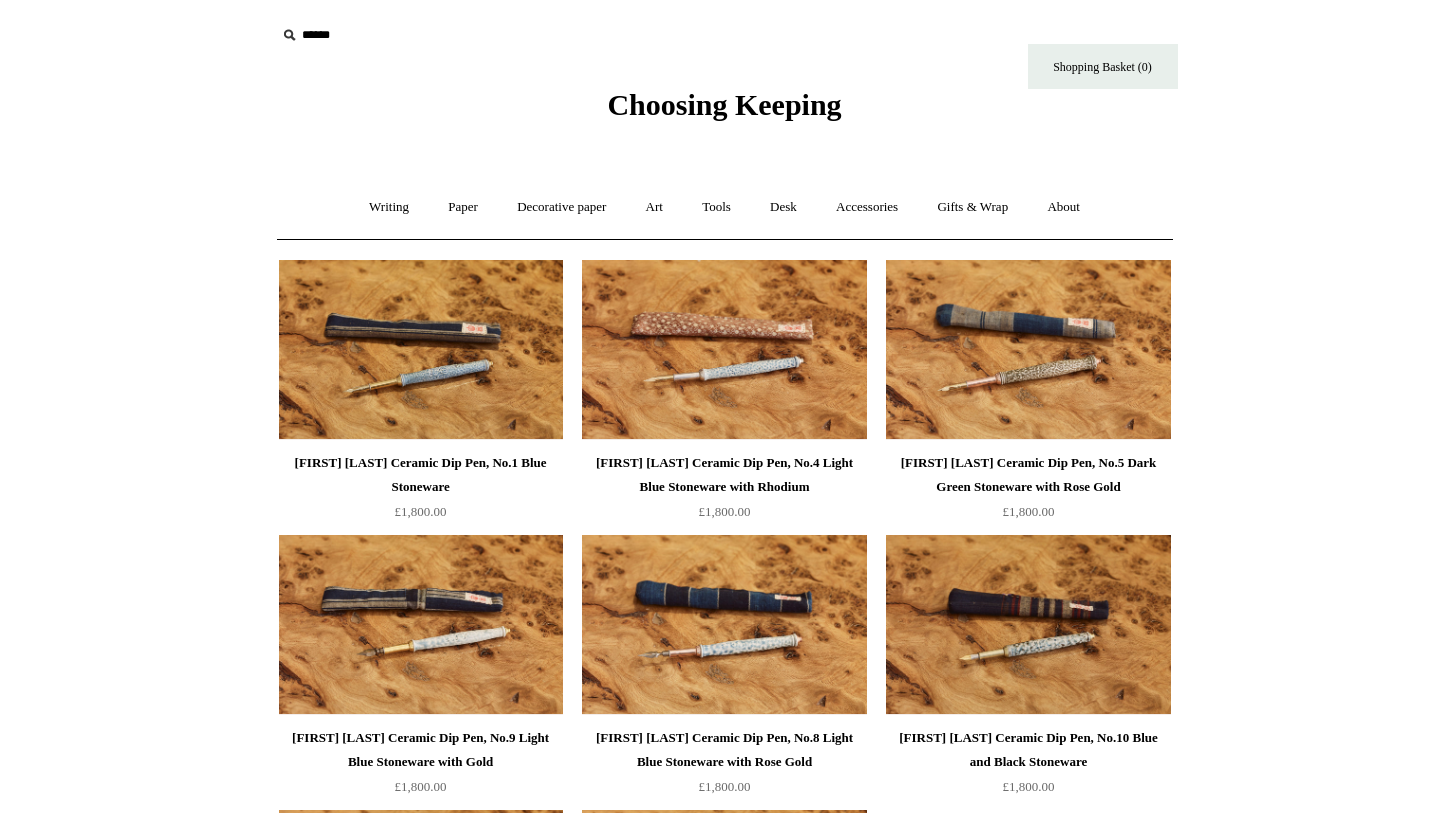 click on "Choosing Keeping" at bounding box center (724, 104) 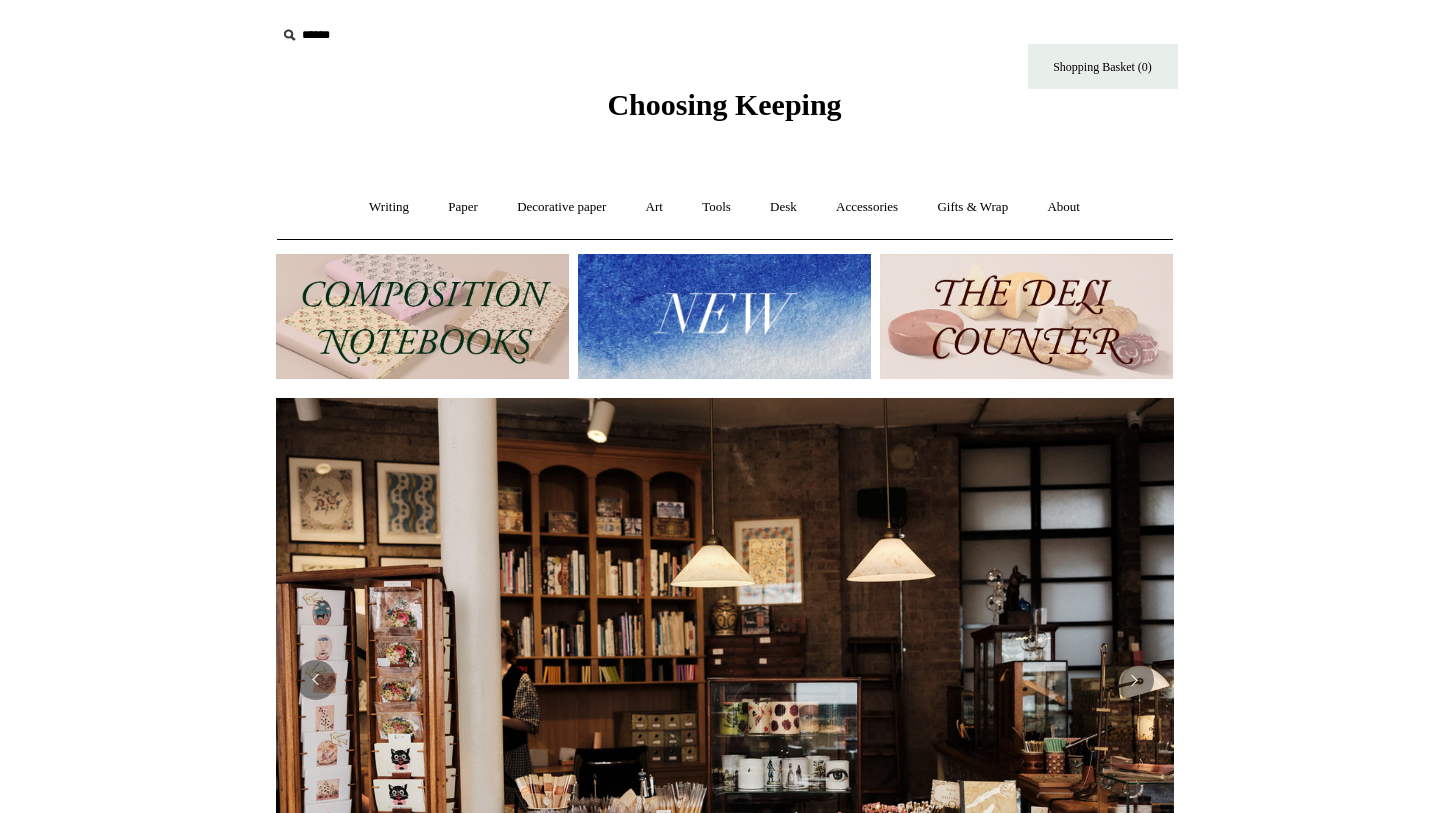 scroll, scrollTop: 0, scrollLeft: 0, axis: both 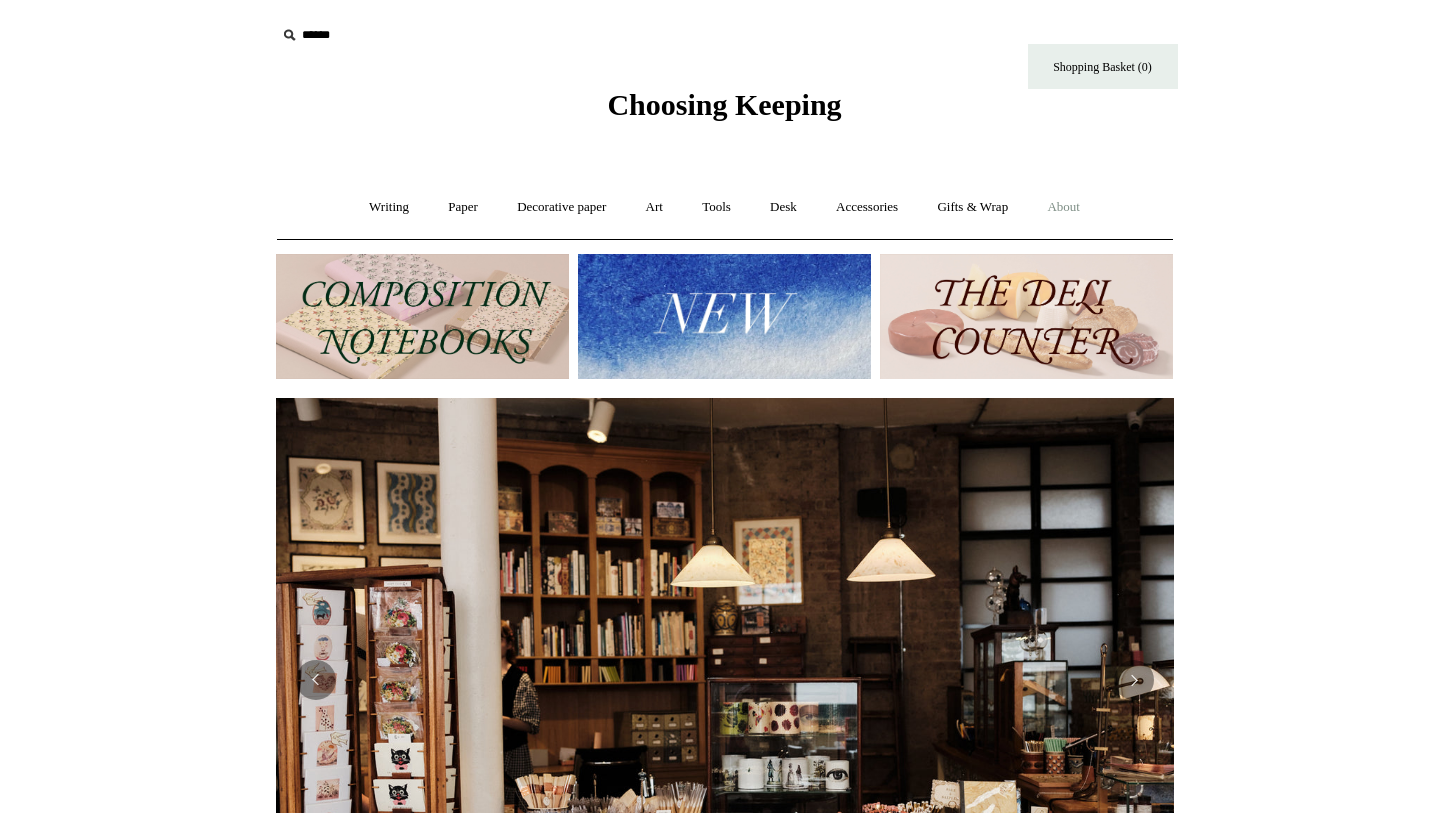 click on "About +" at bounding box center (1063, 207) 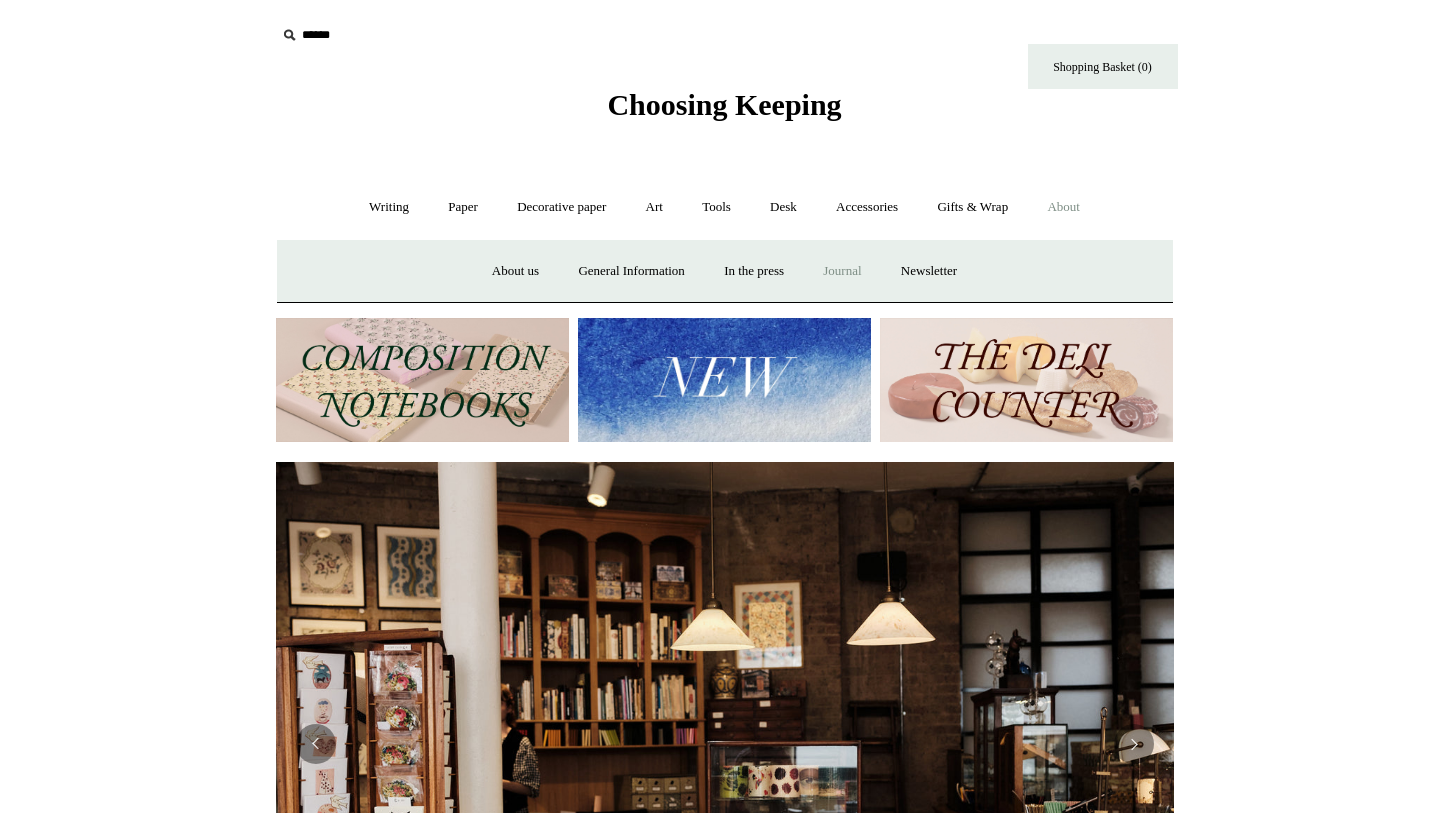 click on "Journal +" at bounding box center [842, 271] 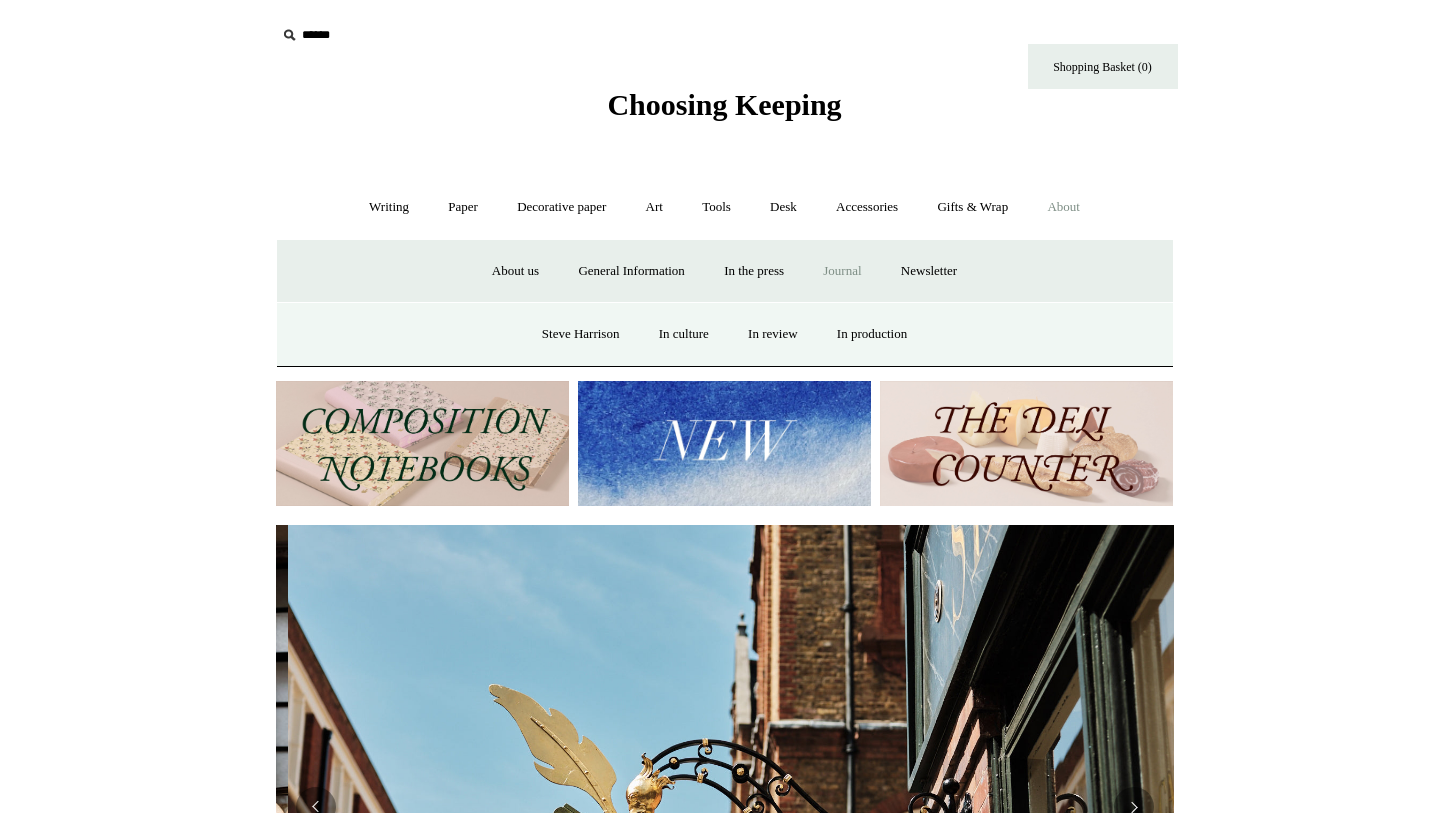 scroll, scrollTop: 0, scrollLeft: 898, axis: horizontal 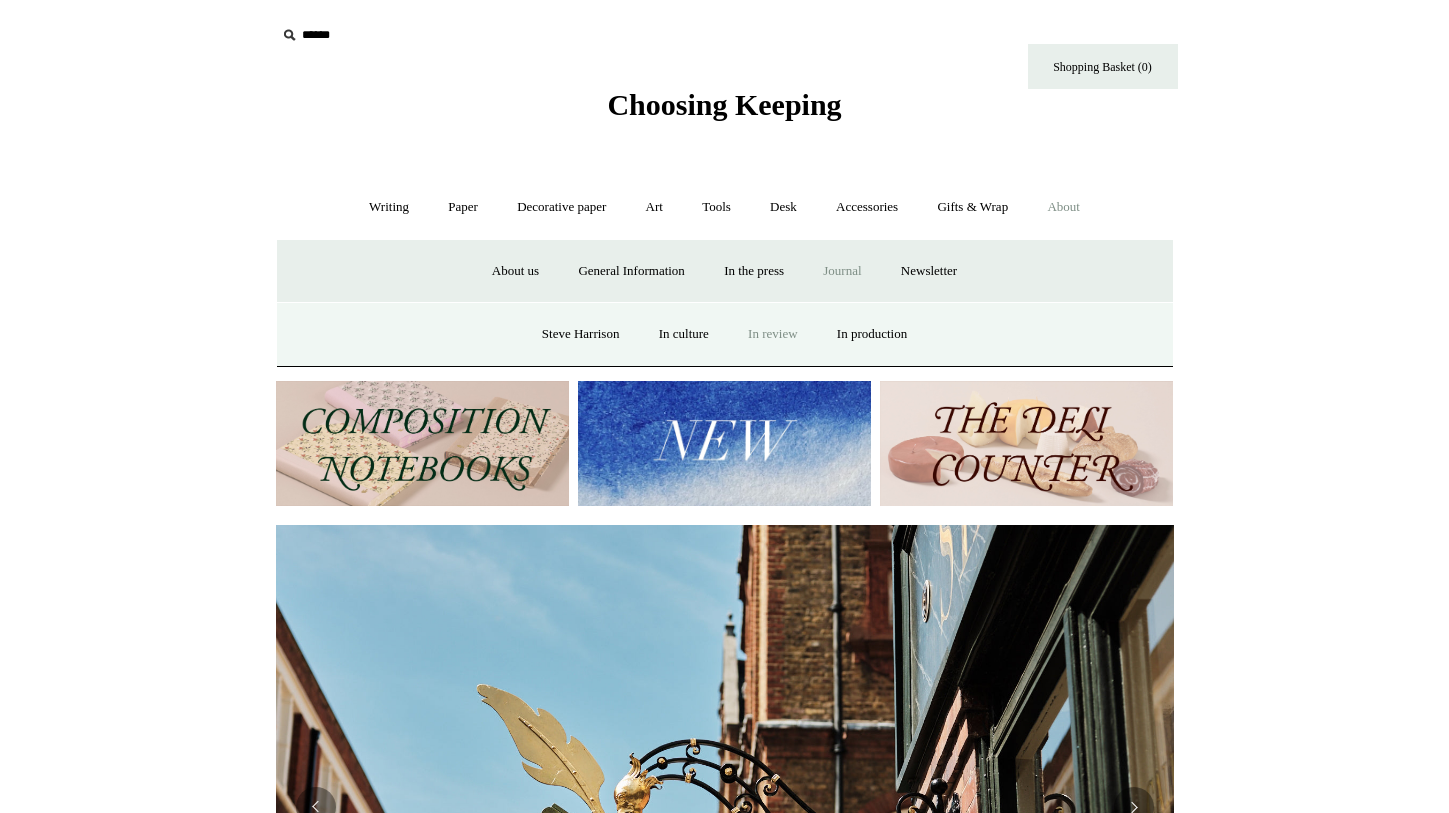 click on "In review" at bounding box center (772, 334) 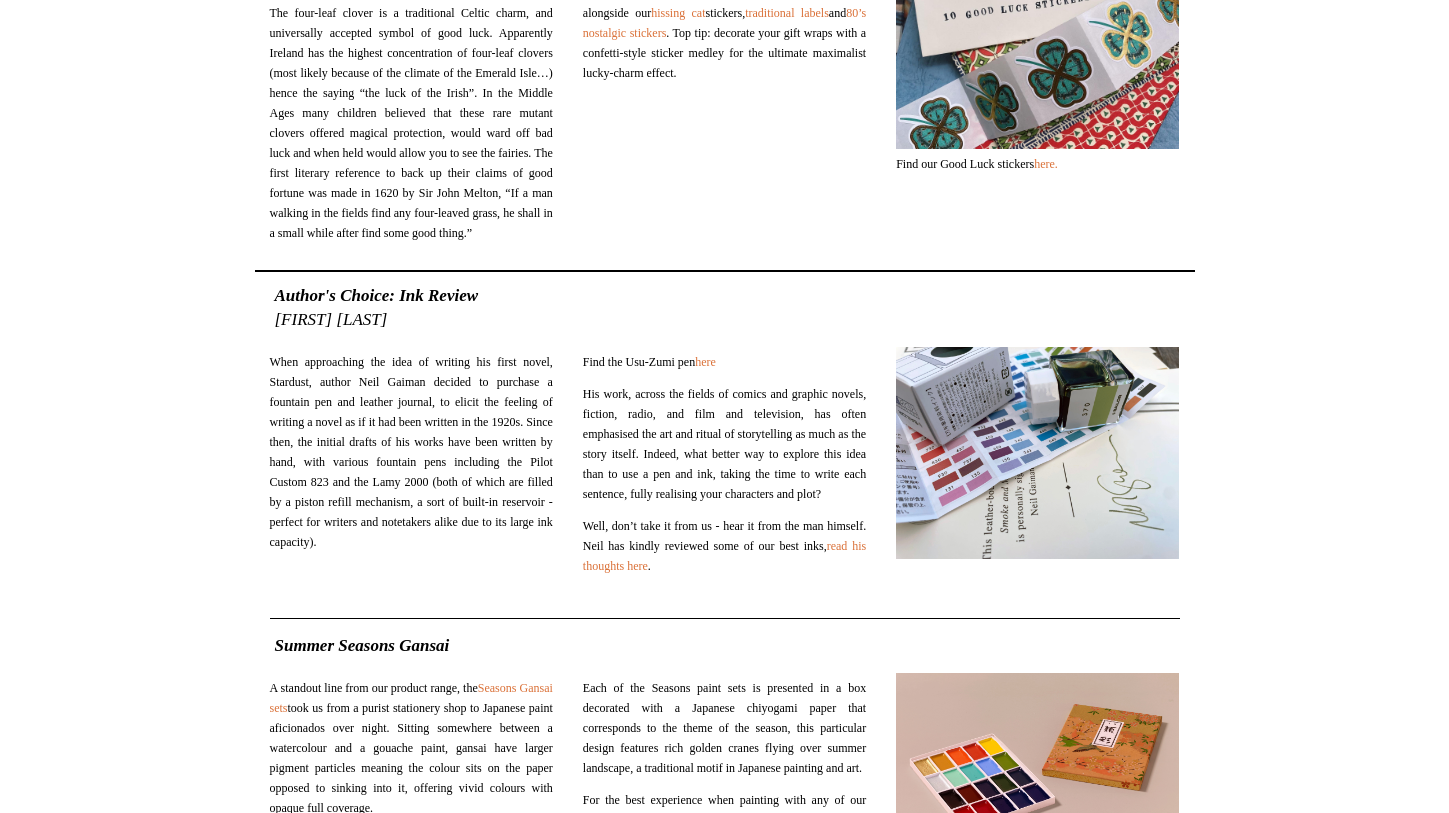 scroll, scrollTop: 9144, scrollLeft: 0, axis: vertical 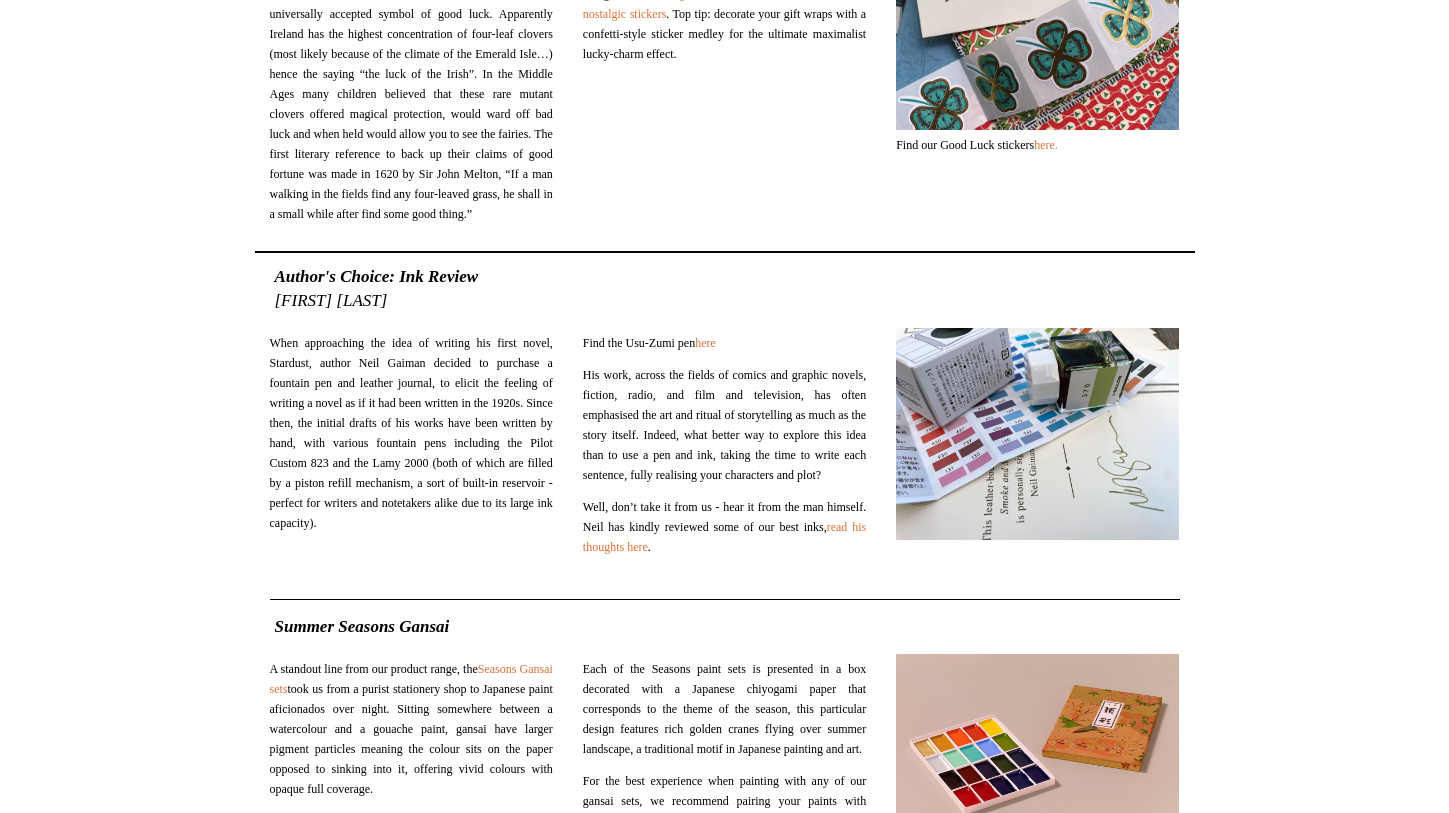 click on "here." at bounding box center (1066, -310) 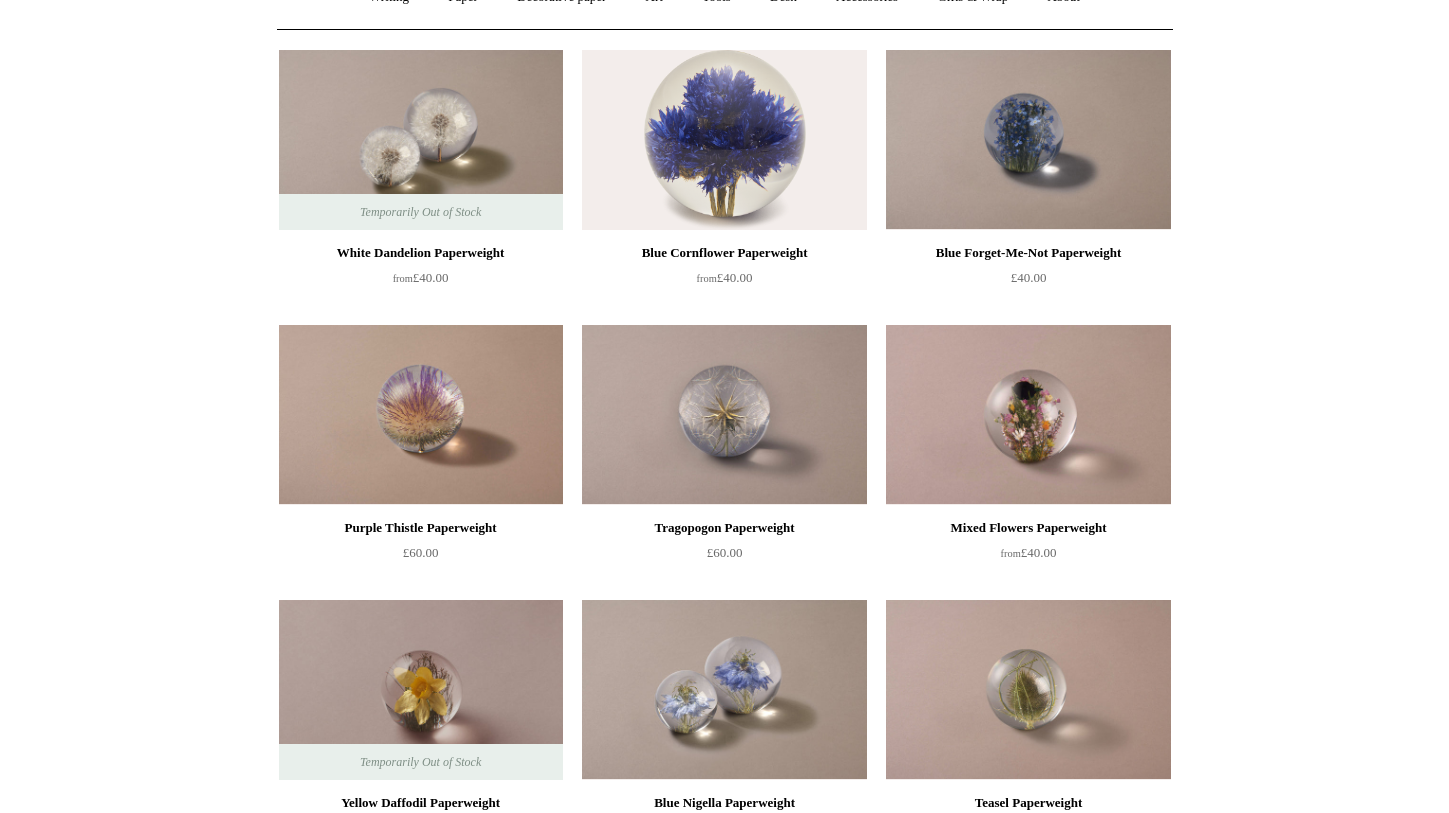 scroll, scrollTop: 199, scrollLeft: 0, axis: vertical 